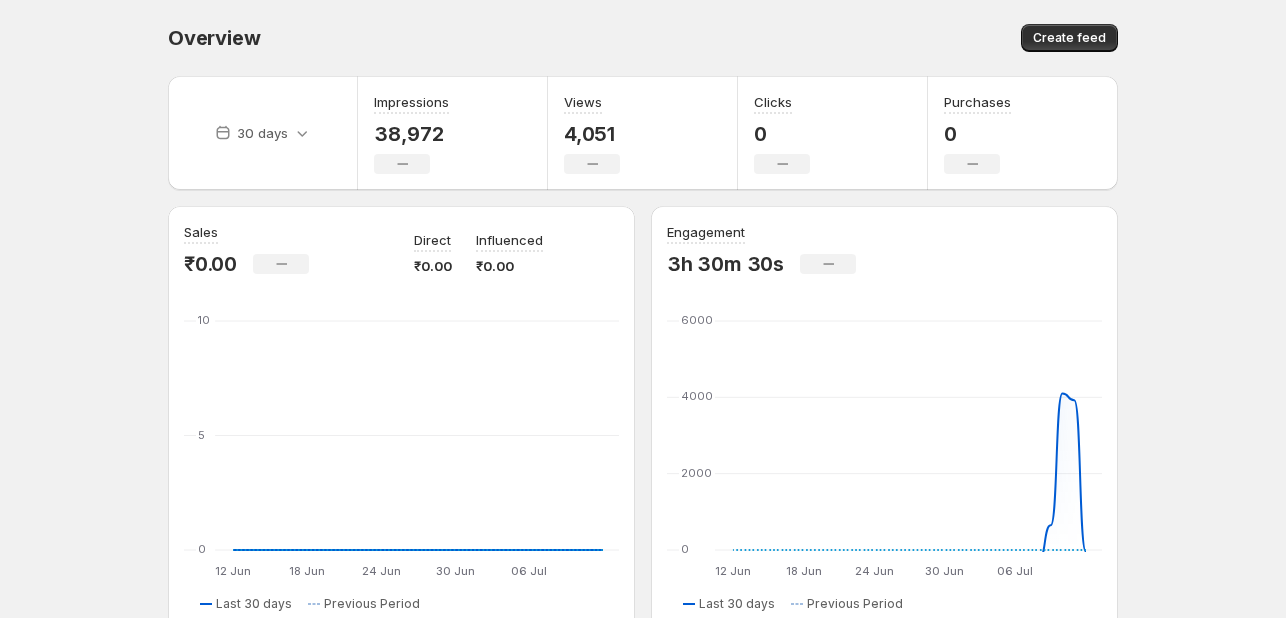 scroll, scrollTop: 0, scrollLeft: 0, axis: both 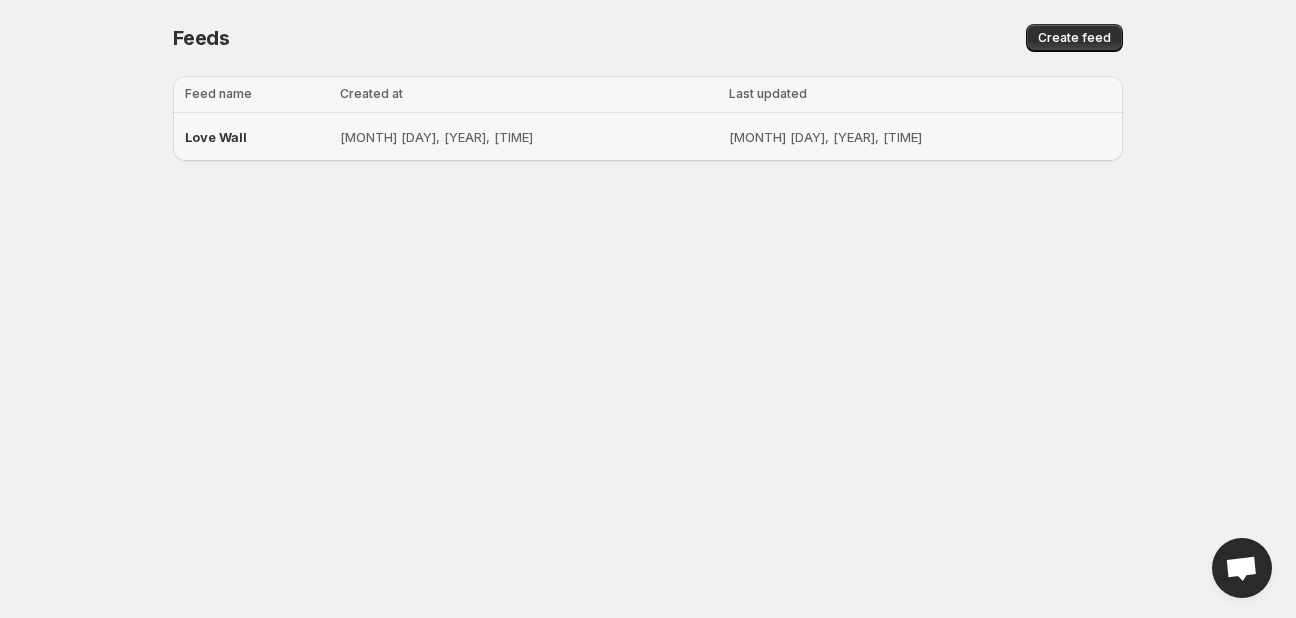 click on "Love Wall" at bounding box center [216, 137] 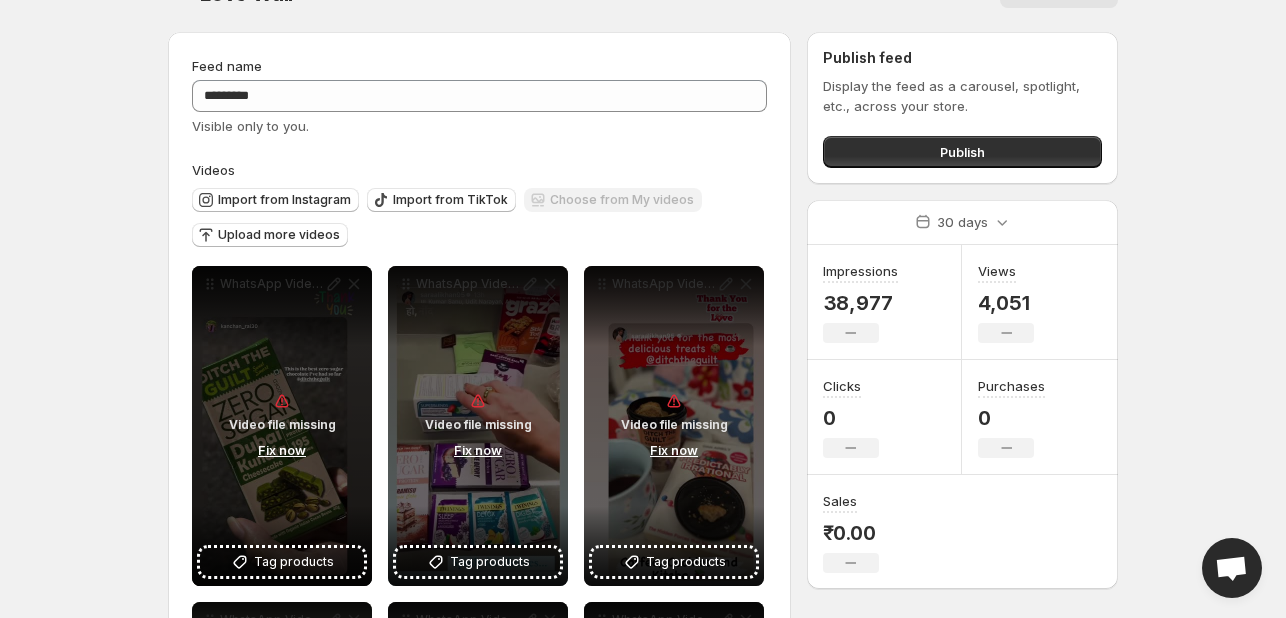 scroll, scrollTop: 100, scrollLeft: 0, axis: vertical 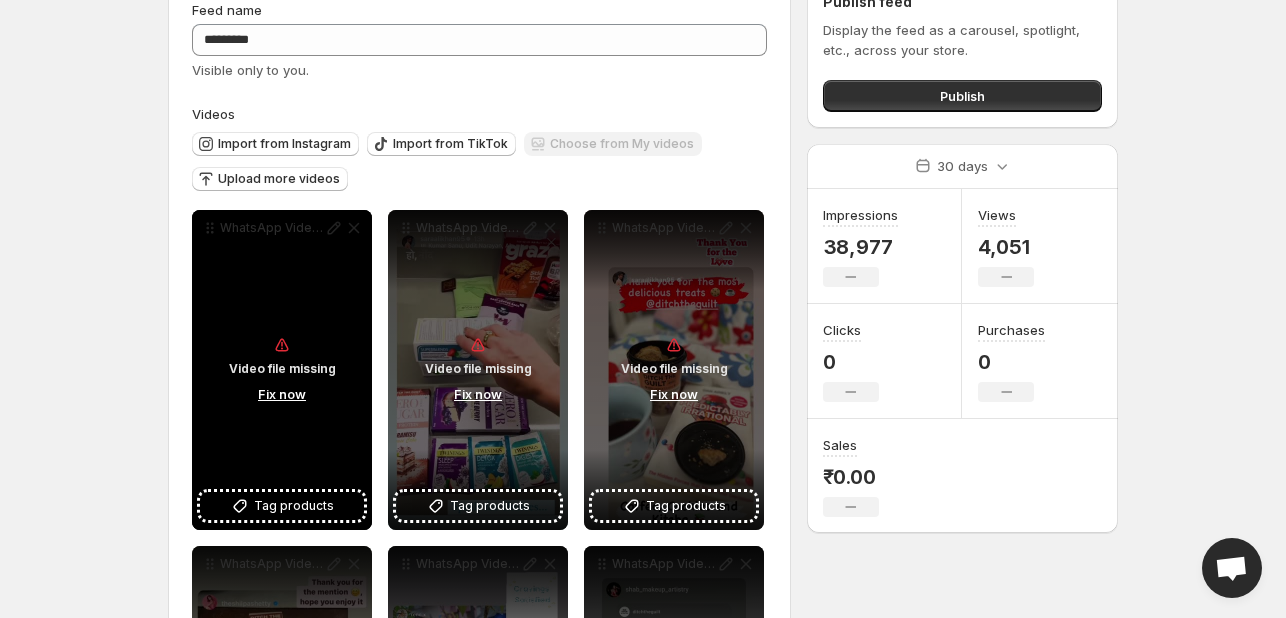 click on "Fix now" at bounding box center [282, 394] 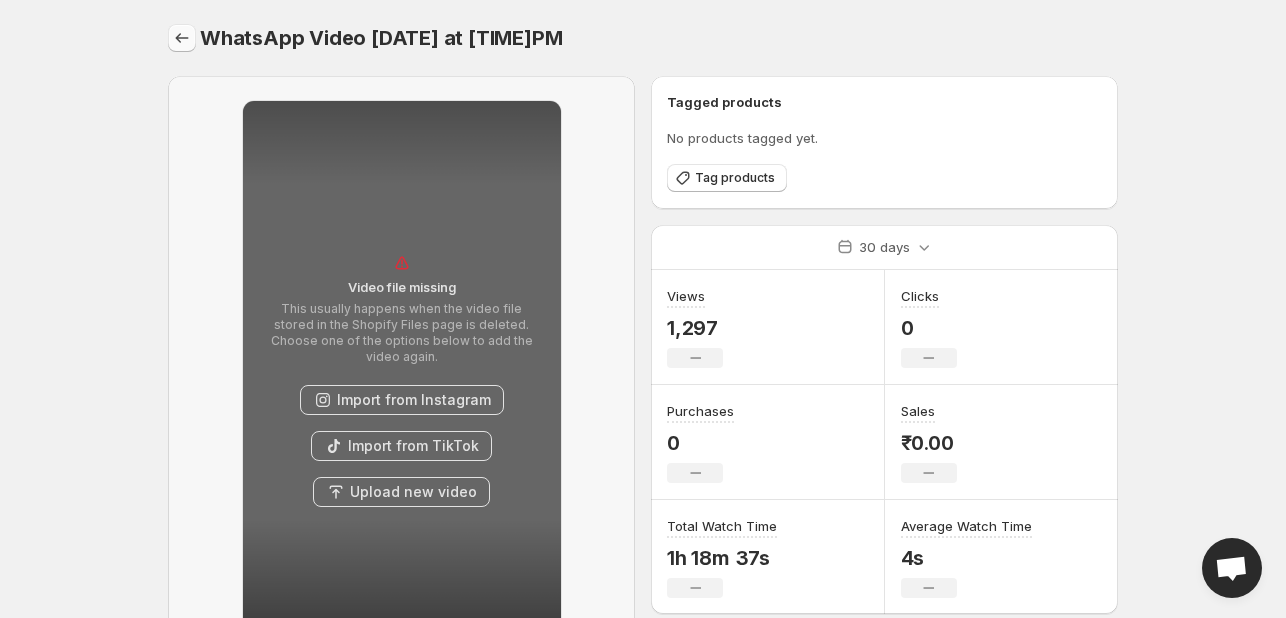click 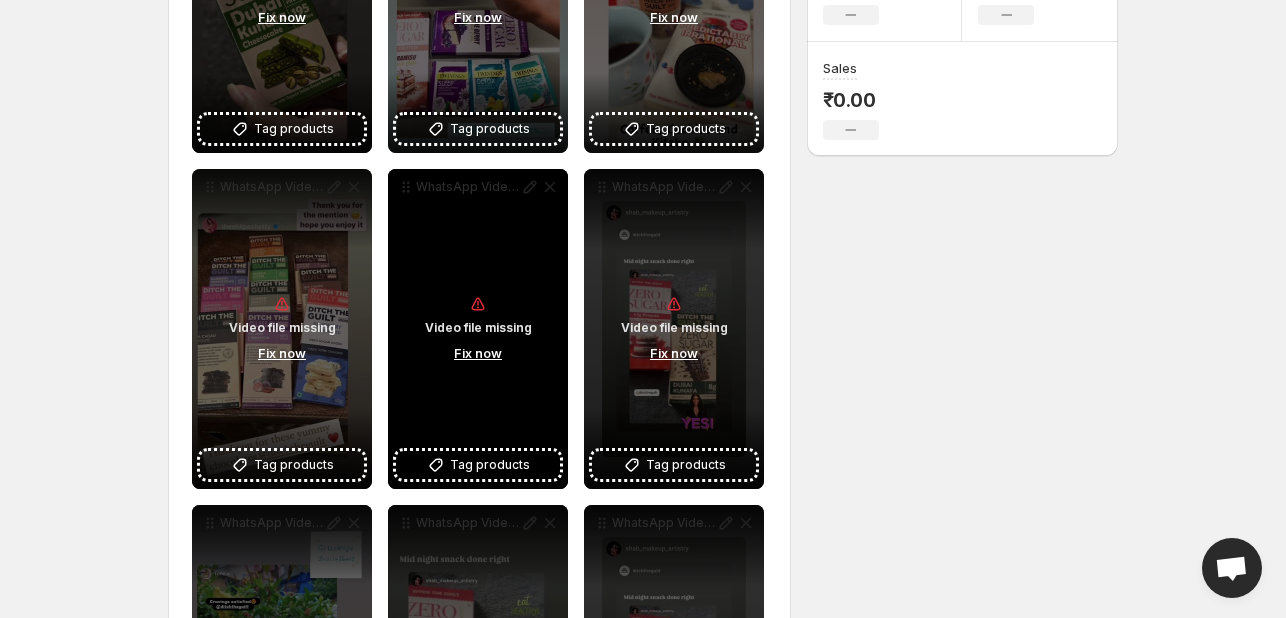 scroll, scrollTop: 0, scrollLeft: 0, axis: both 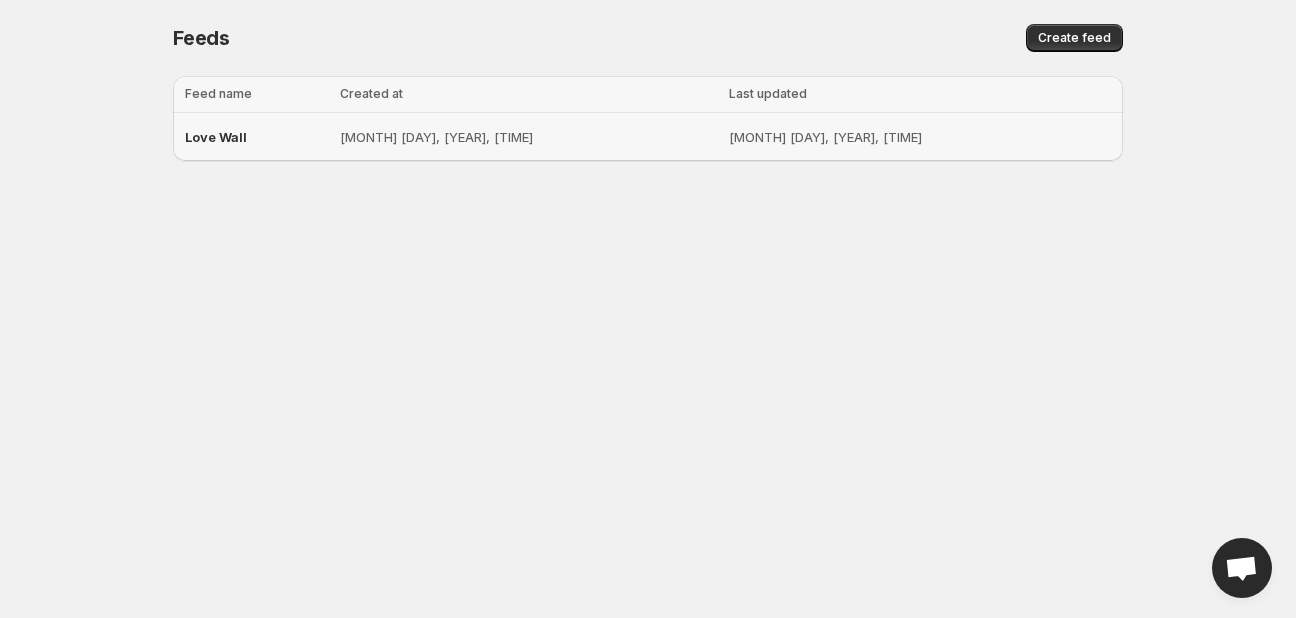 click on "Love Wall" at bounding box center (216, 137) 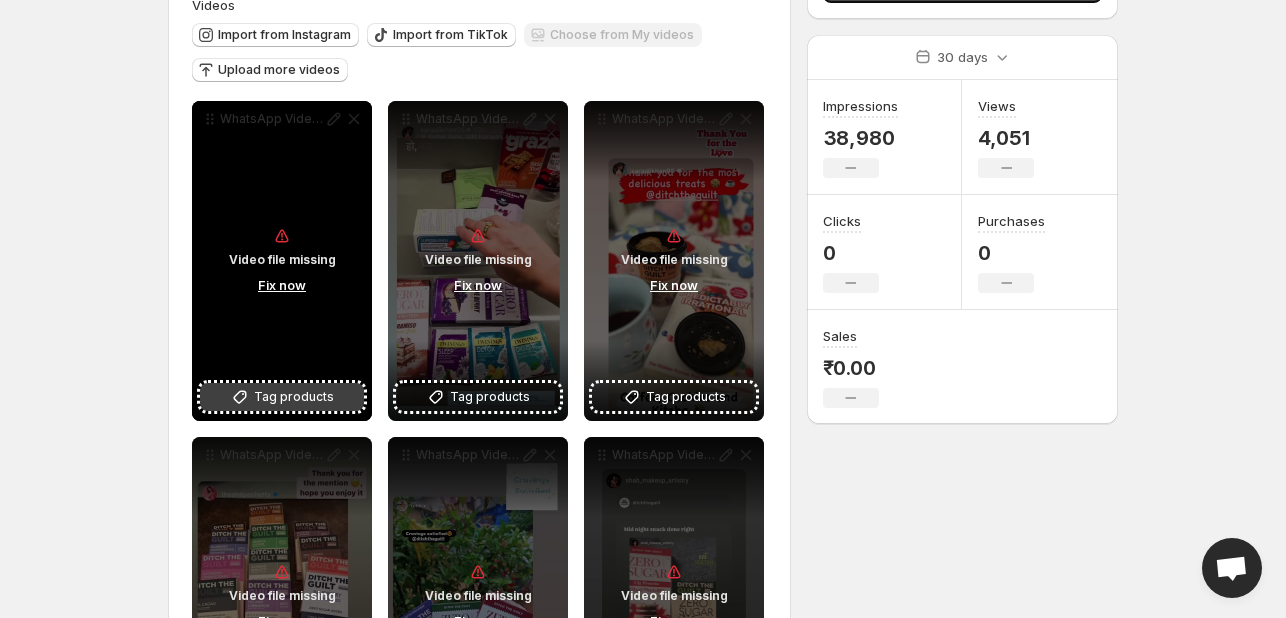 scroll, scrollTop: 300, scrollLeft: 0, axis: vertical 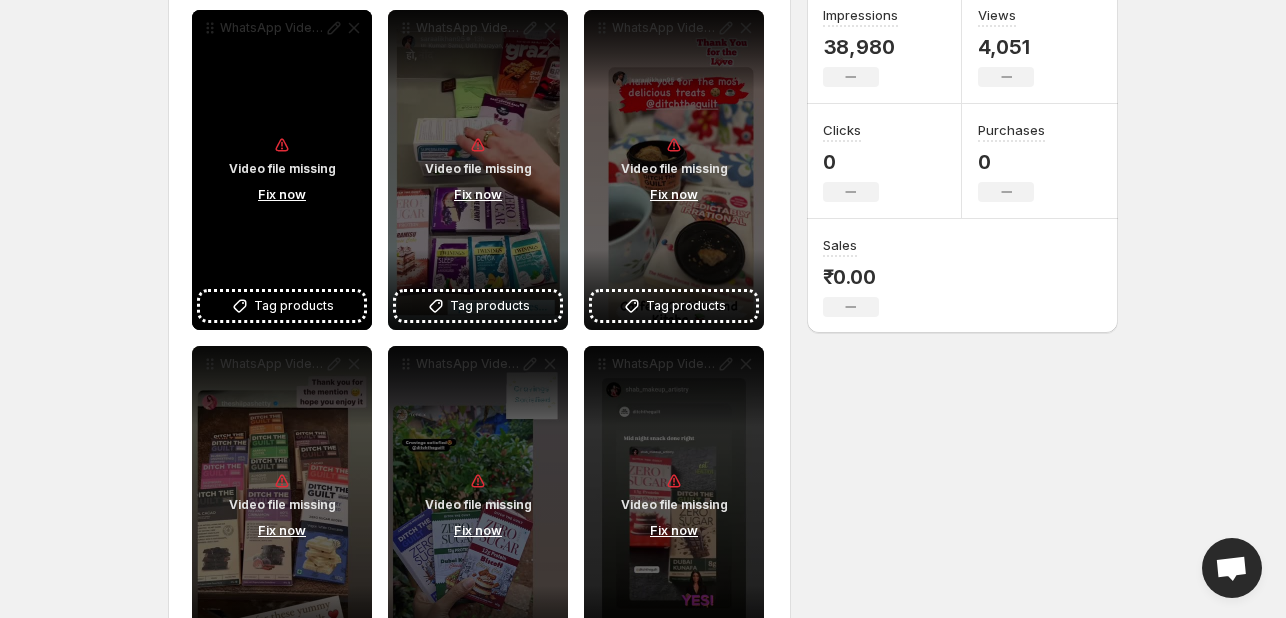 click on "Fix now" at bounding box center [282, 194] 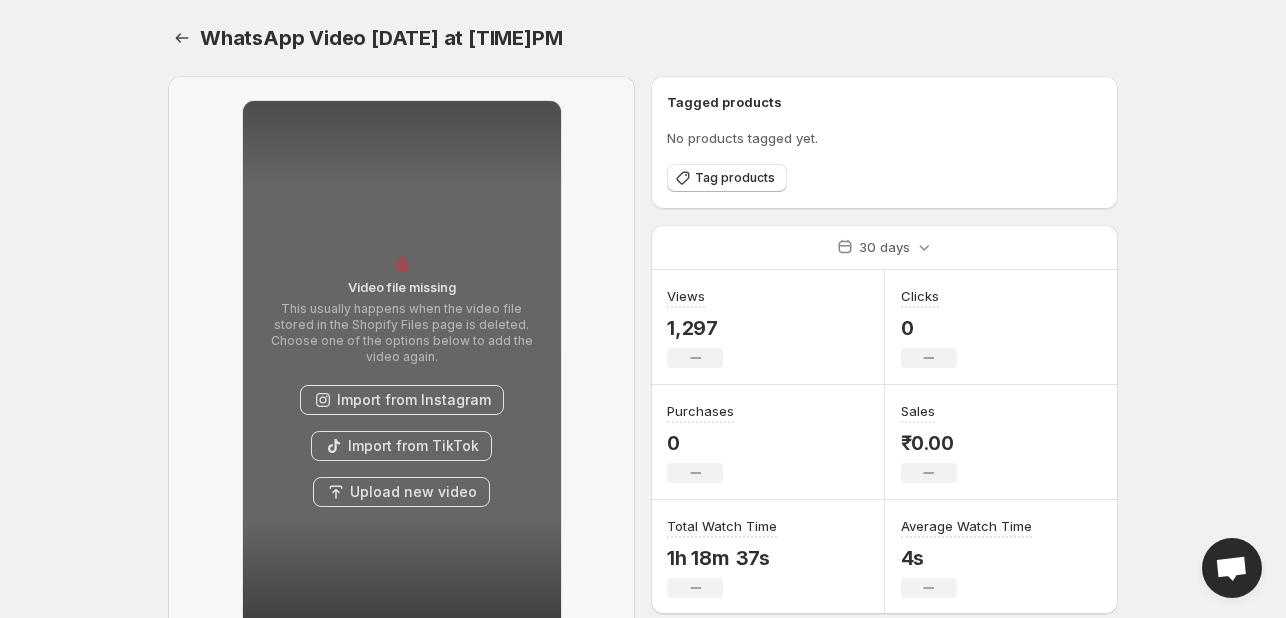 scroll, scrollTop: 0, scrollLeft: 0, axis: both 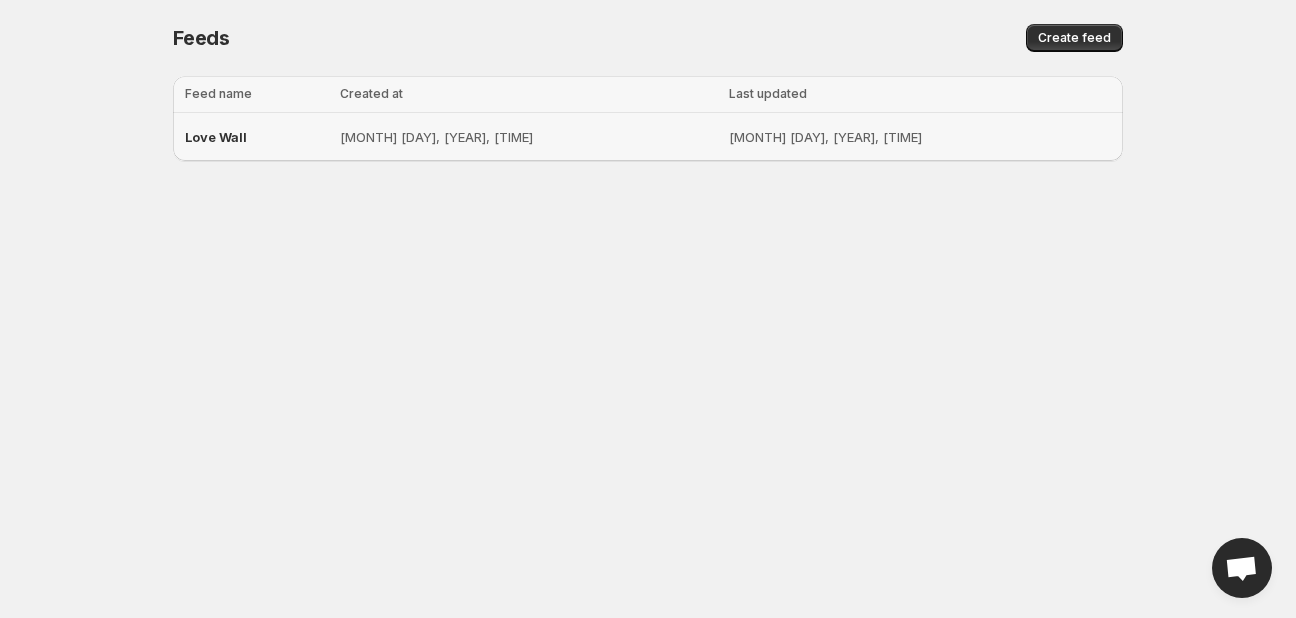 click on "Love Wall" at bounding box center [216, 137] 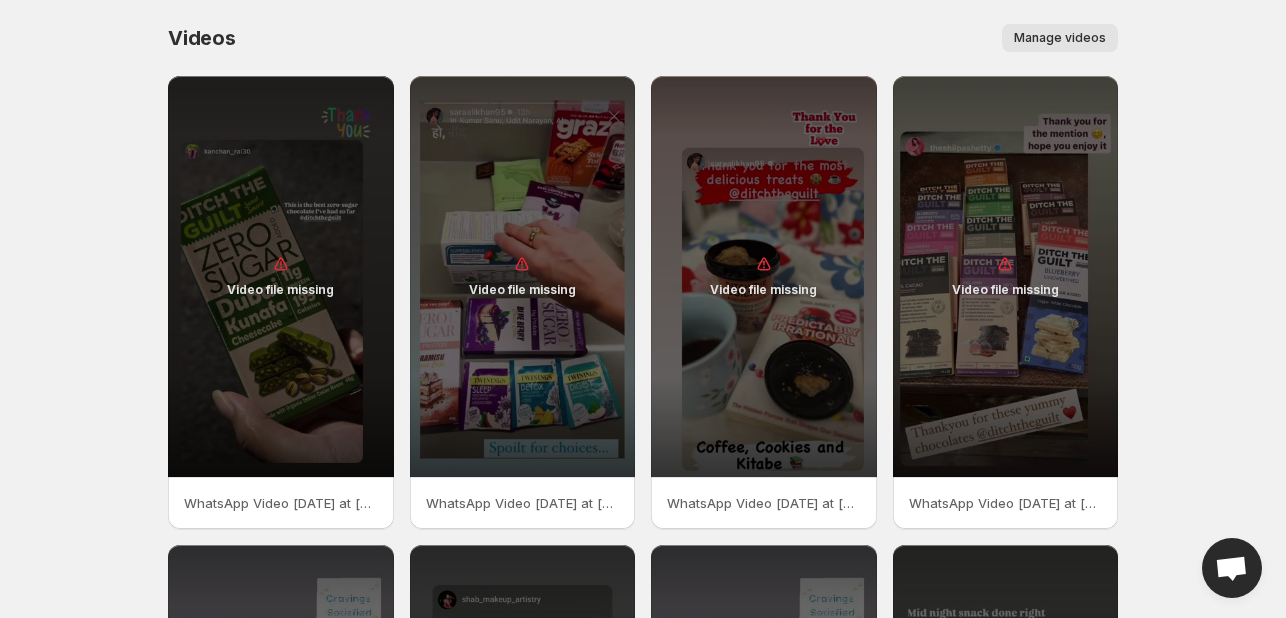 click on "Manage videos" at bounding box center (1060, 38) 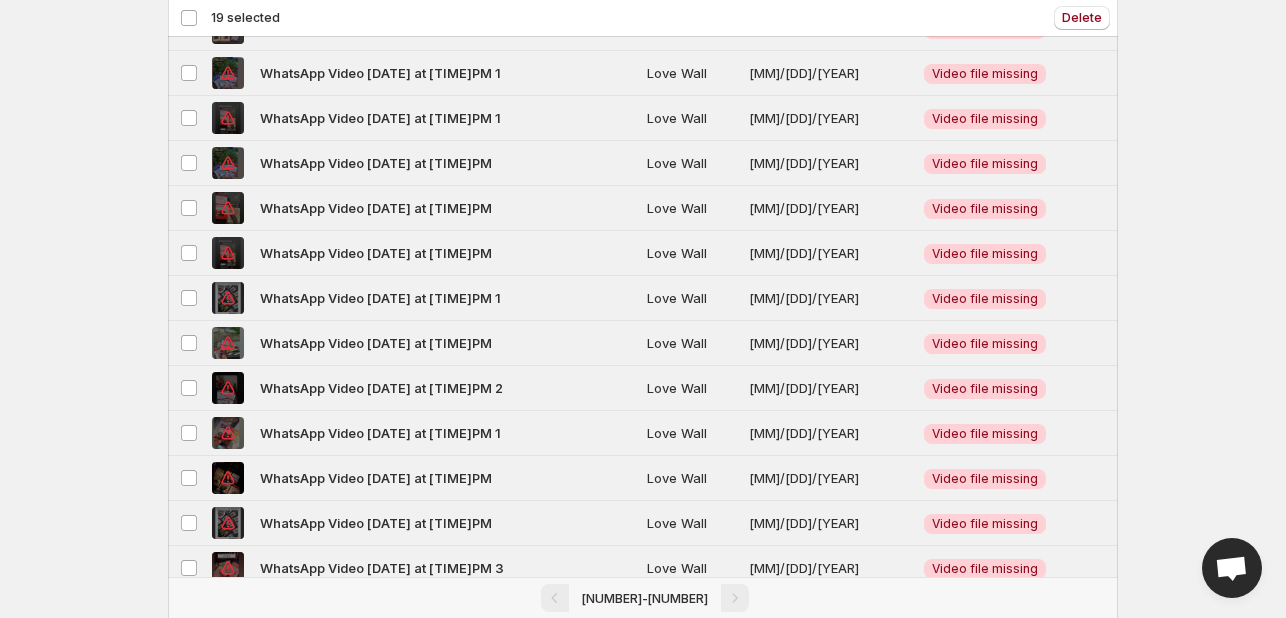 scroll, scrollTop: 0, scrollLeft: 0, axis: both 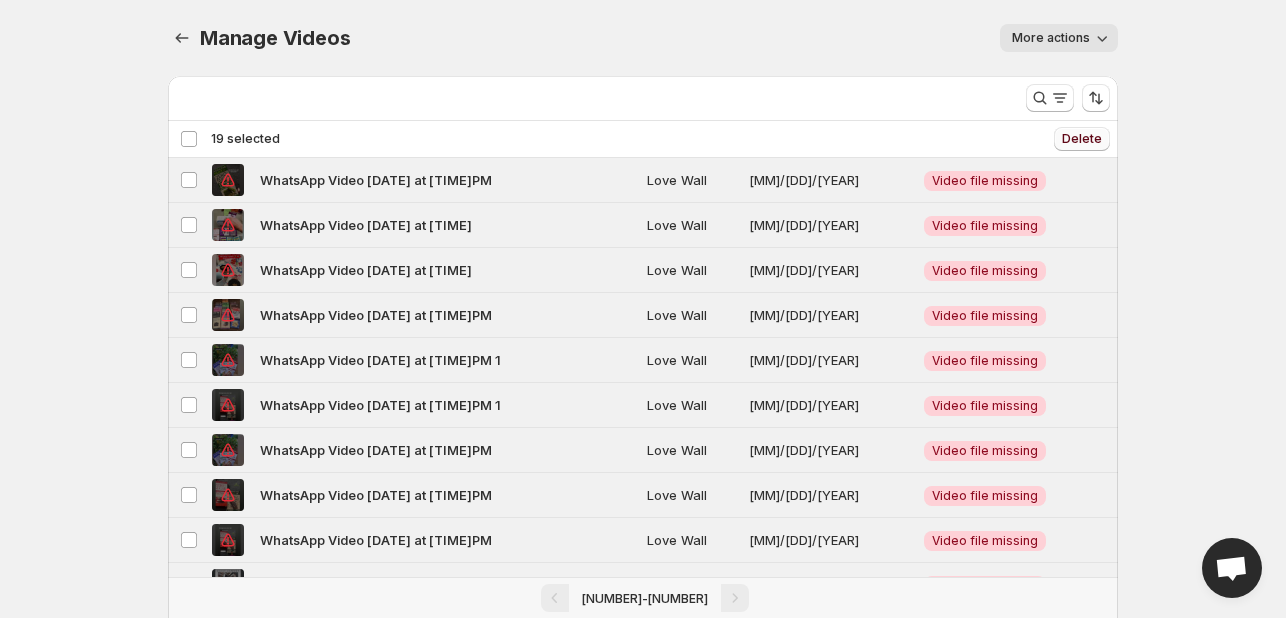 click on "Delete" at bounding box center (1082, 139) 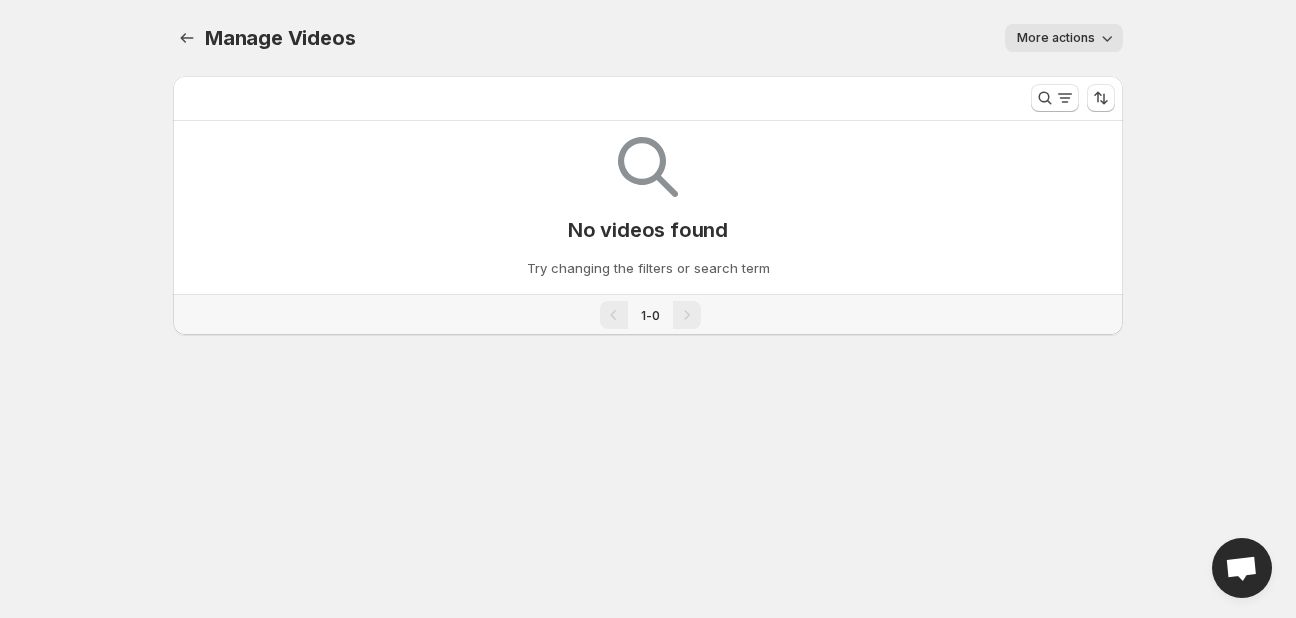 click on "More actions" at bounding box center [1056, 38] 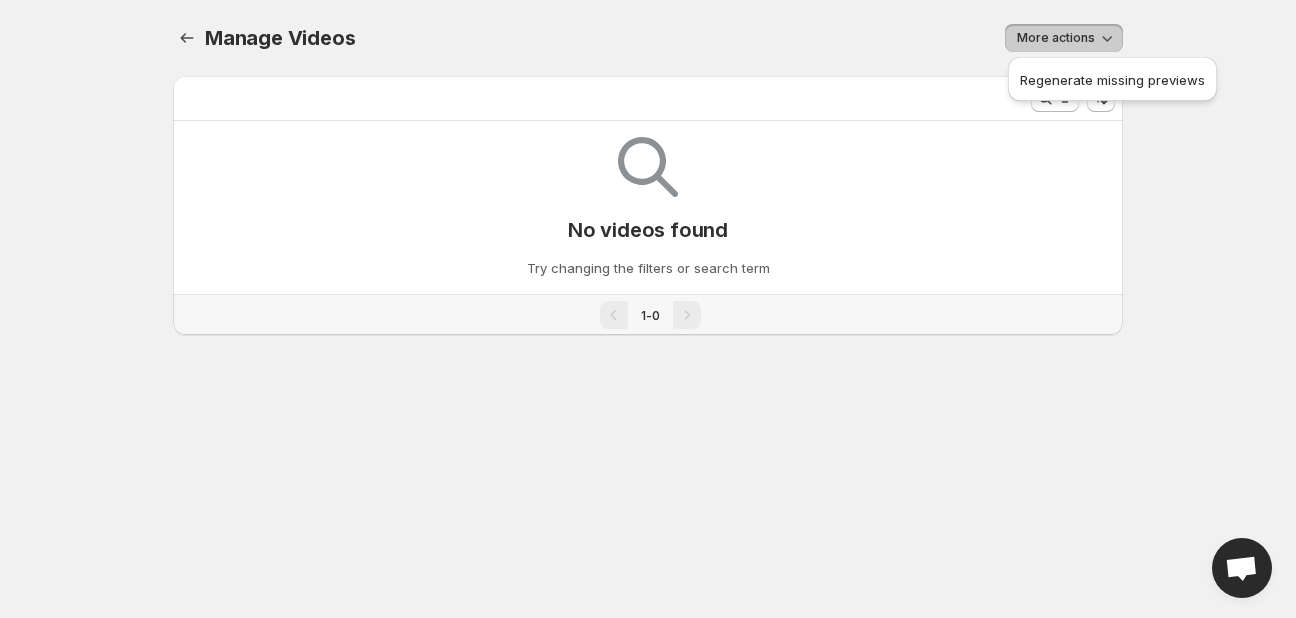 click on "No videos found Try changing the filters or search term" at bounding box center (648, 199) 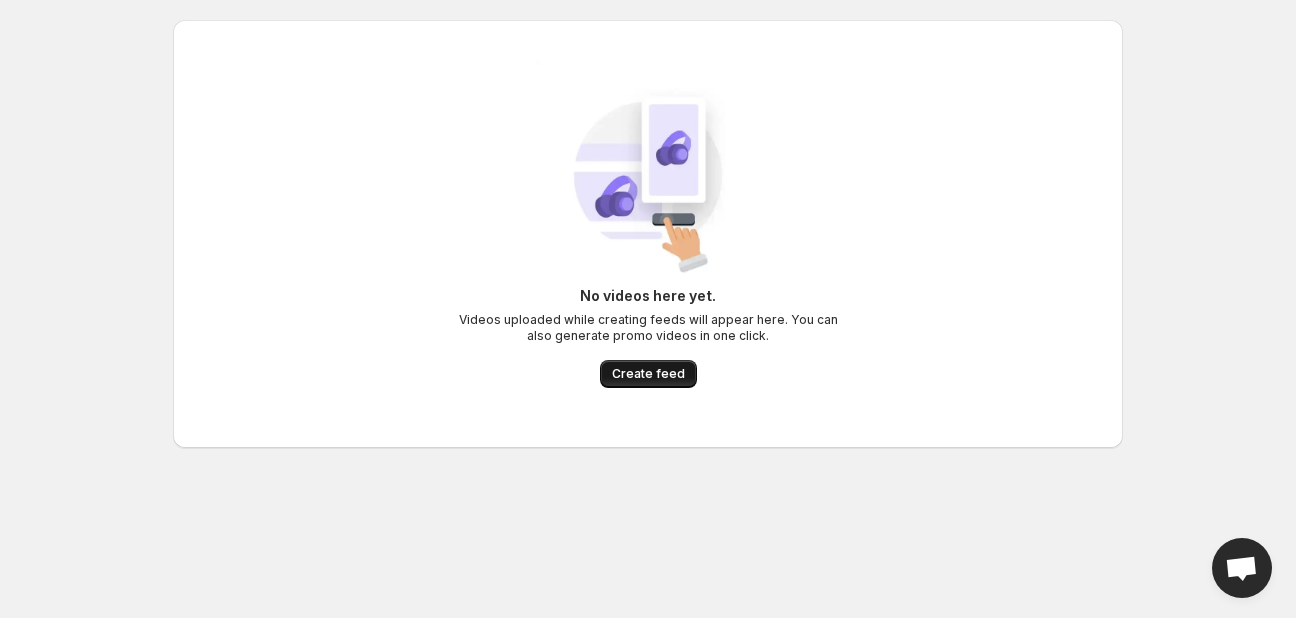 click on "Create feed" at bounding box center (648, 374) 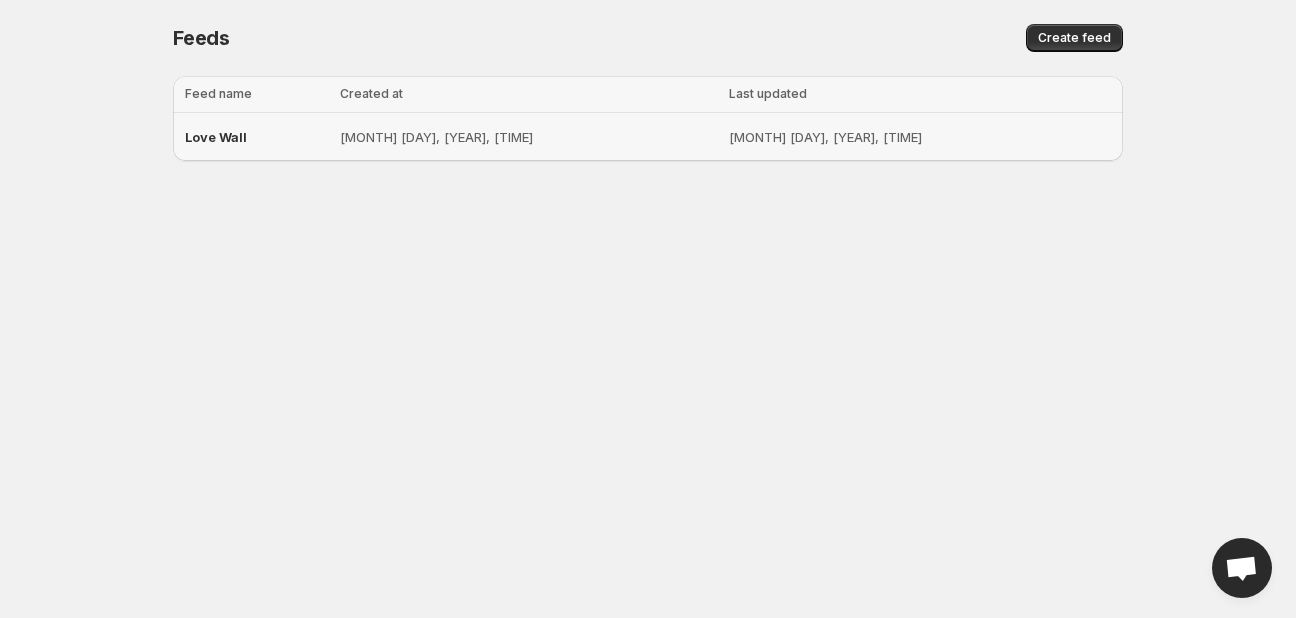 click on "Love Wall" at bounding box center (216, 137) 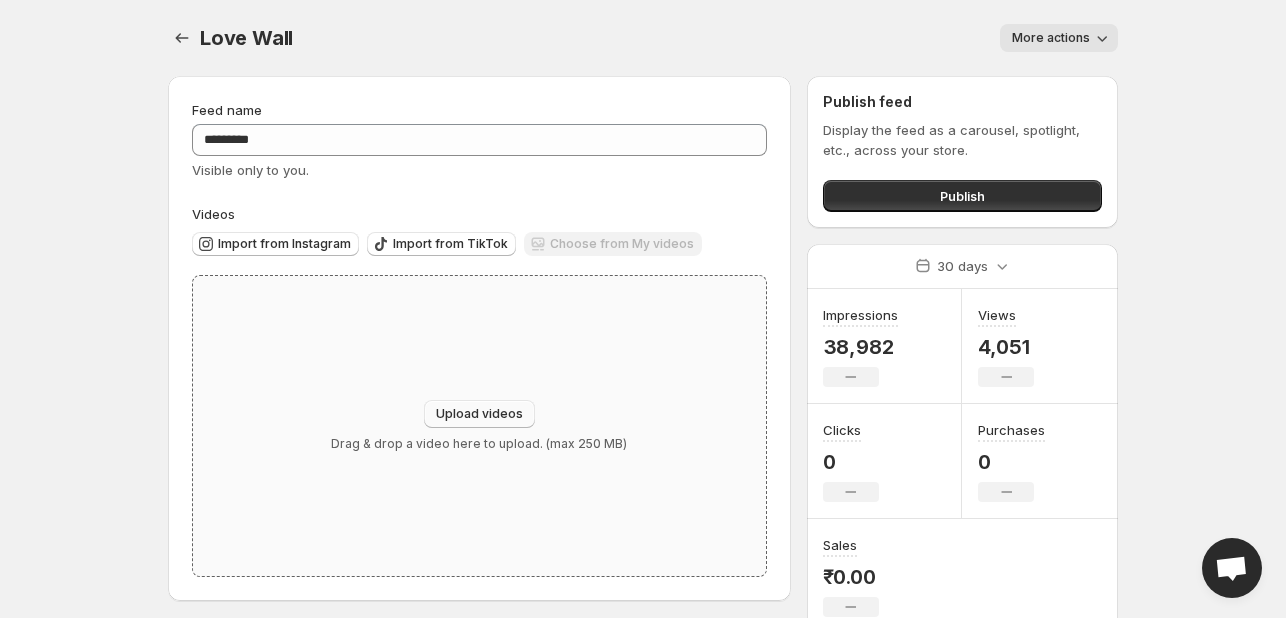 click on "Upload videos" at bounding box center [479, 414] 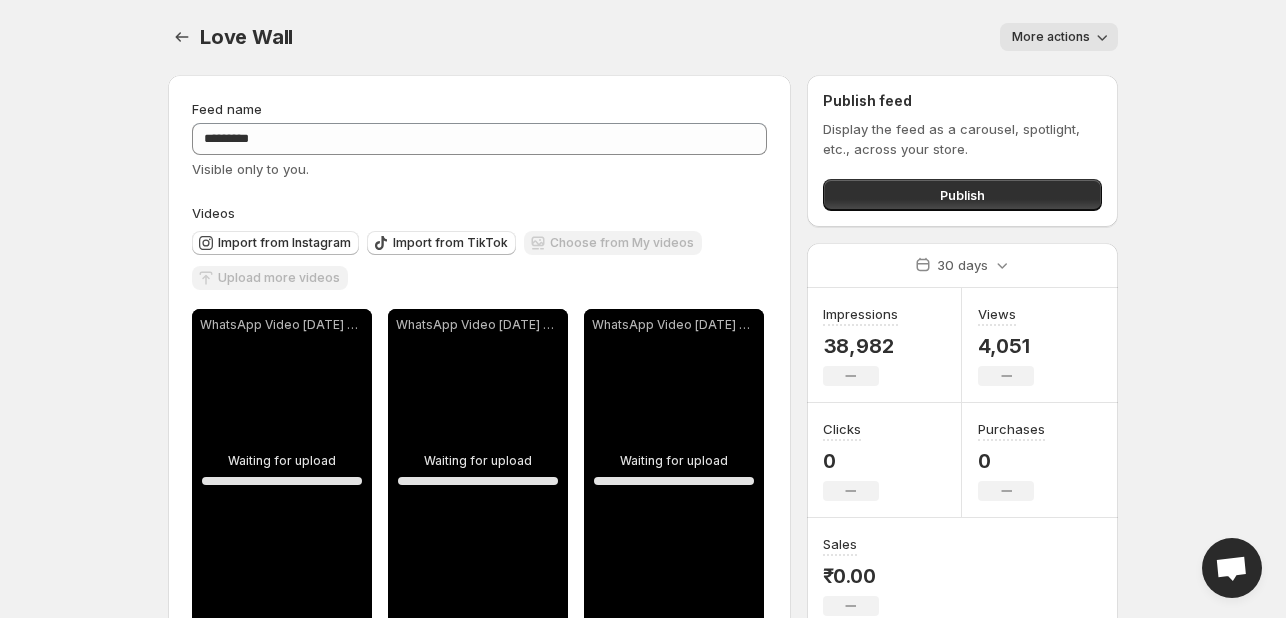 scroll, scrollTop: 0, scrollLeft: 0, axis: both 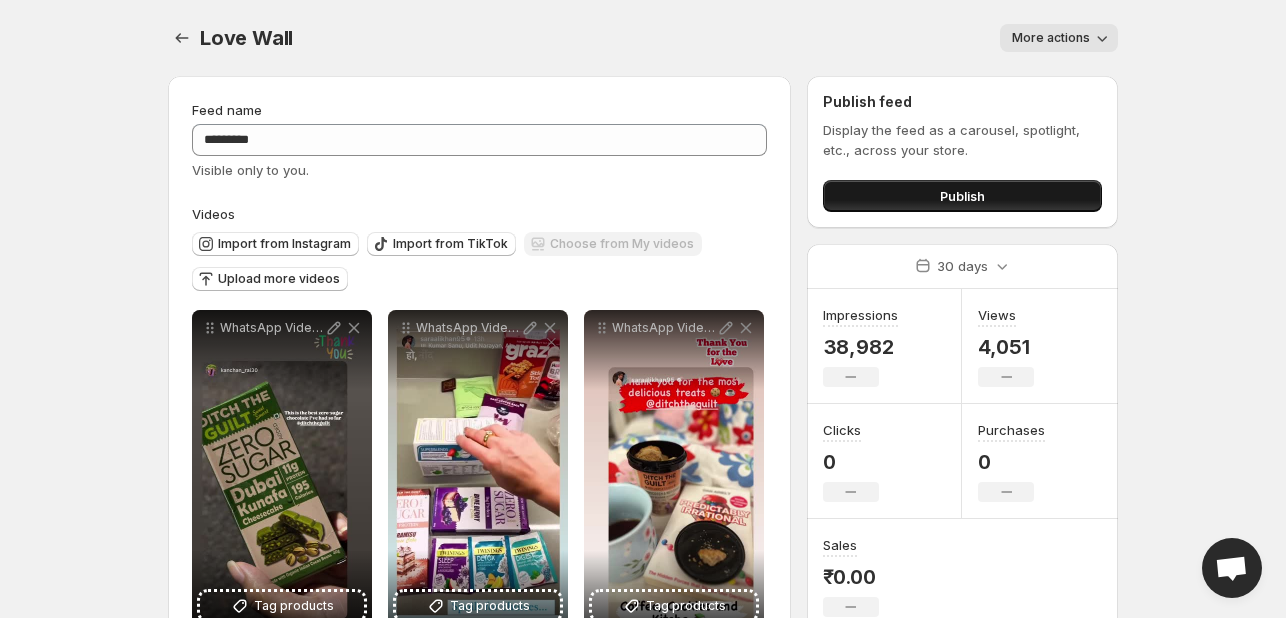 click on "Publish" at bounding box center [962, 196] 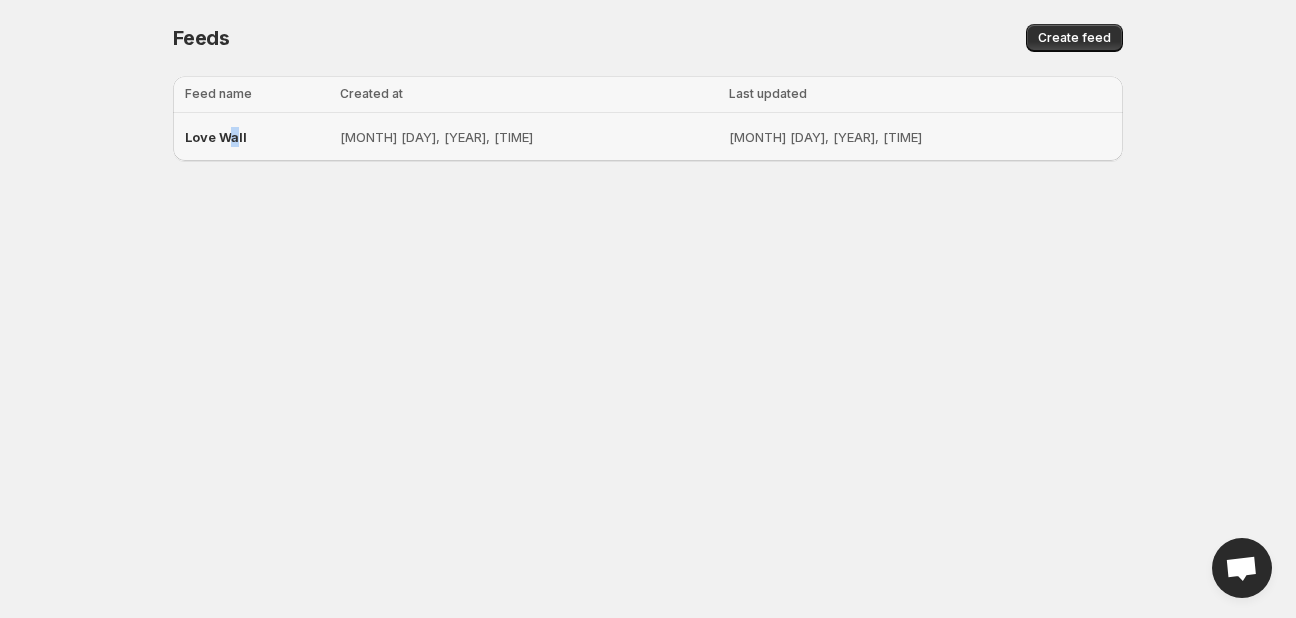 click on "Love Wall" at bounding box center [216, 137] 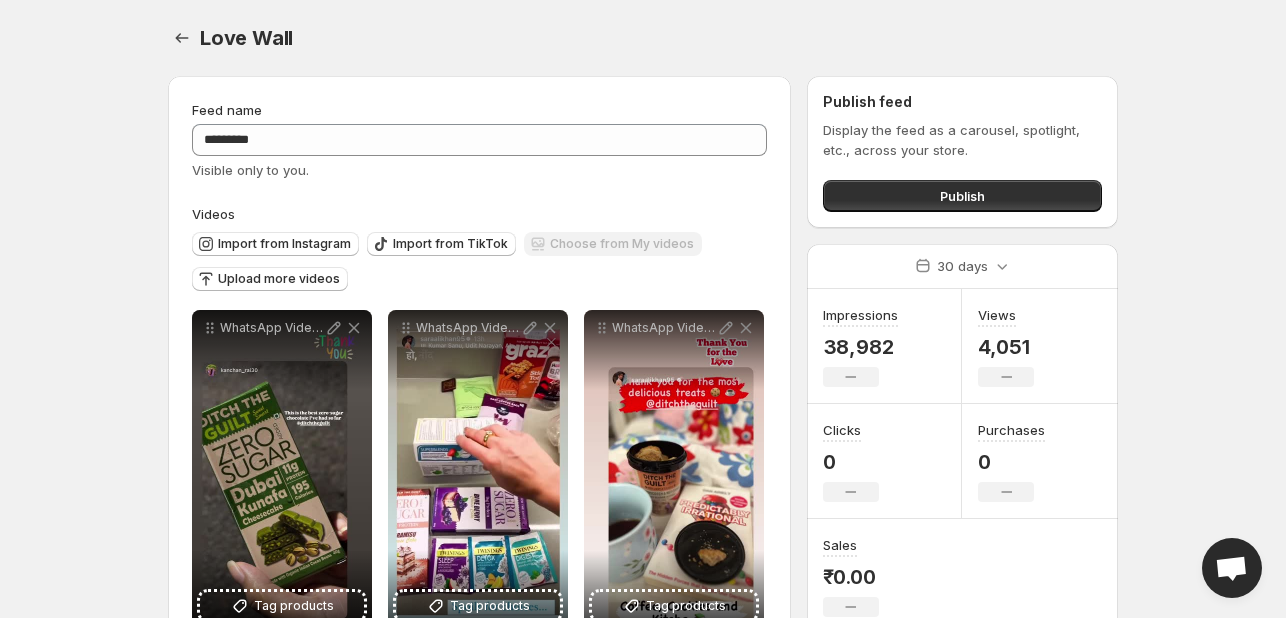click on "**********" at bounding box center (479, 1373) 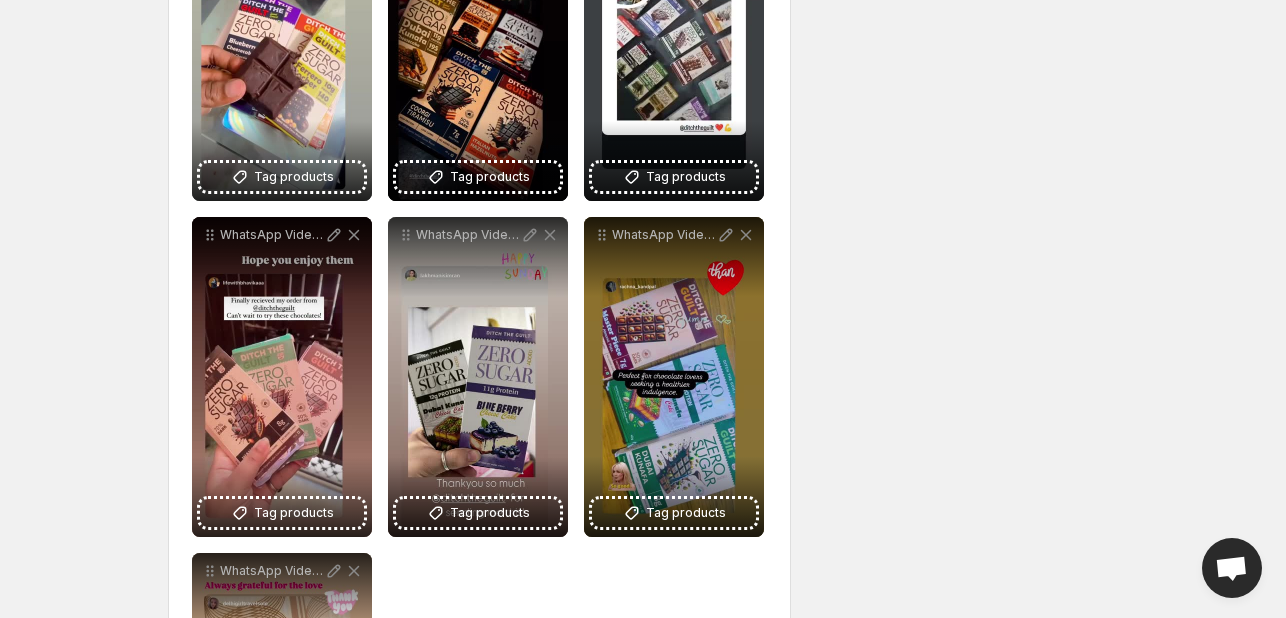 scroll, scrollTop: 2077, scrollLeft: 0, axis: vertical 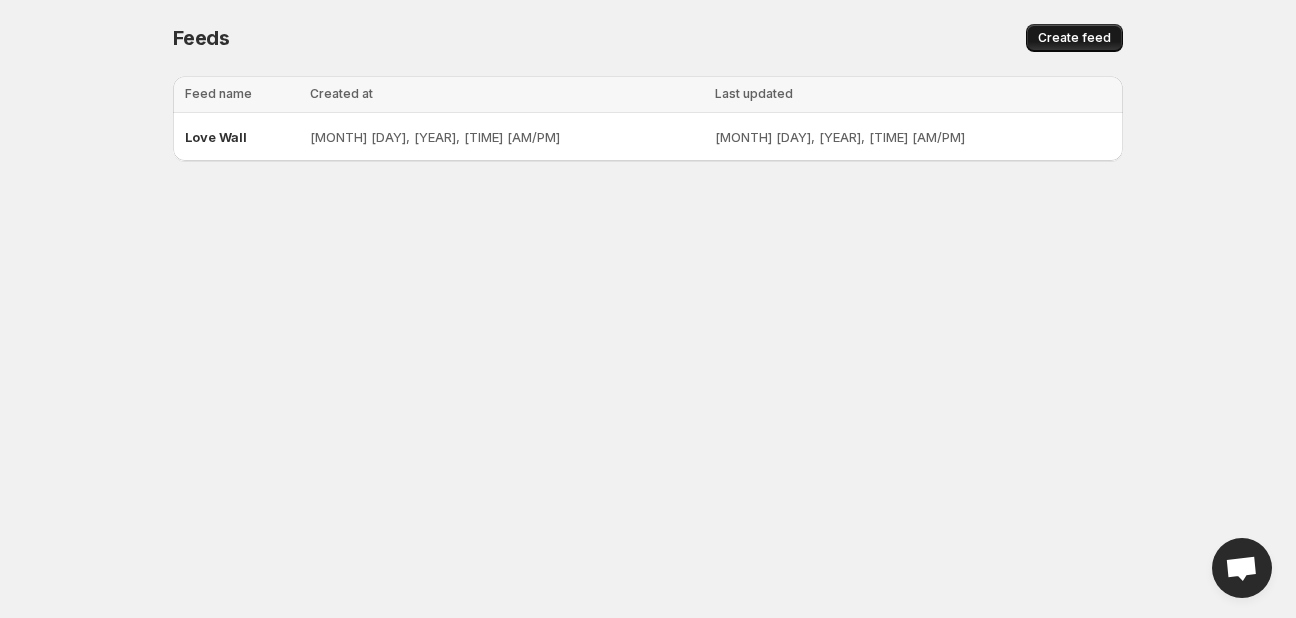 click on "Create feed" at bounding box center [1074, 38] 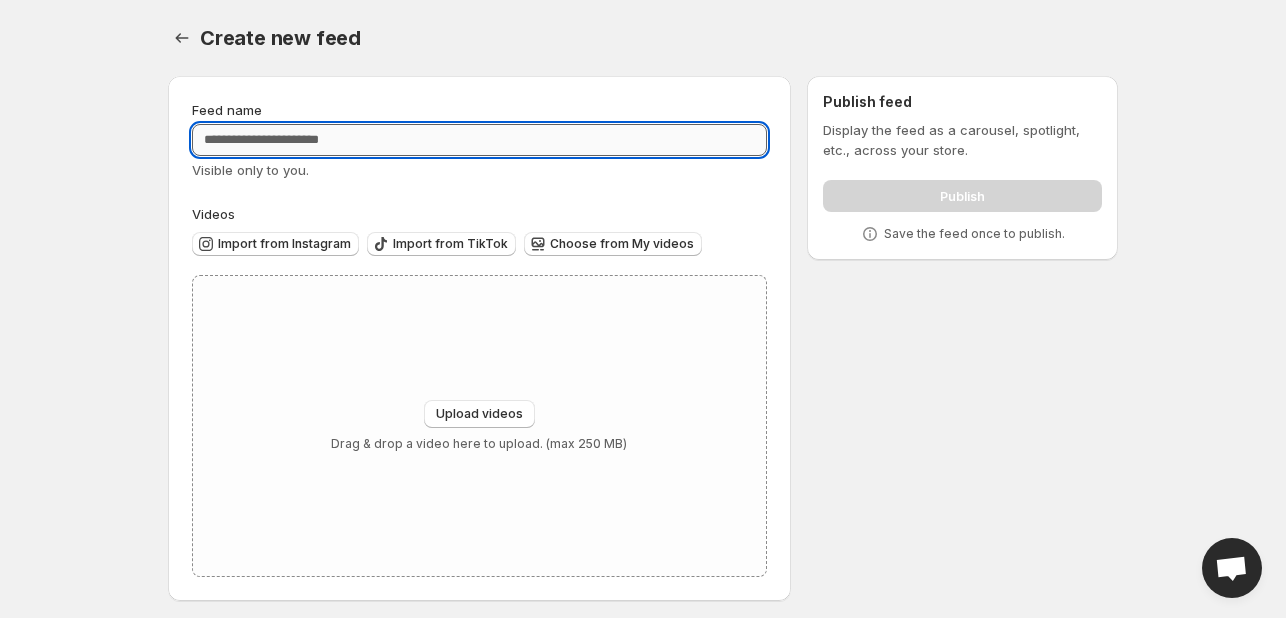 drag, startPoint x: 428, startPoint y: 144, endPoint x: 444, endPoint y: 141, distance: 16.27882 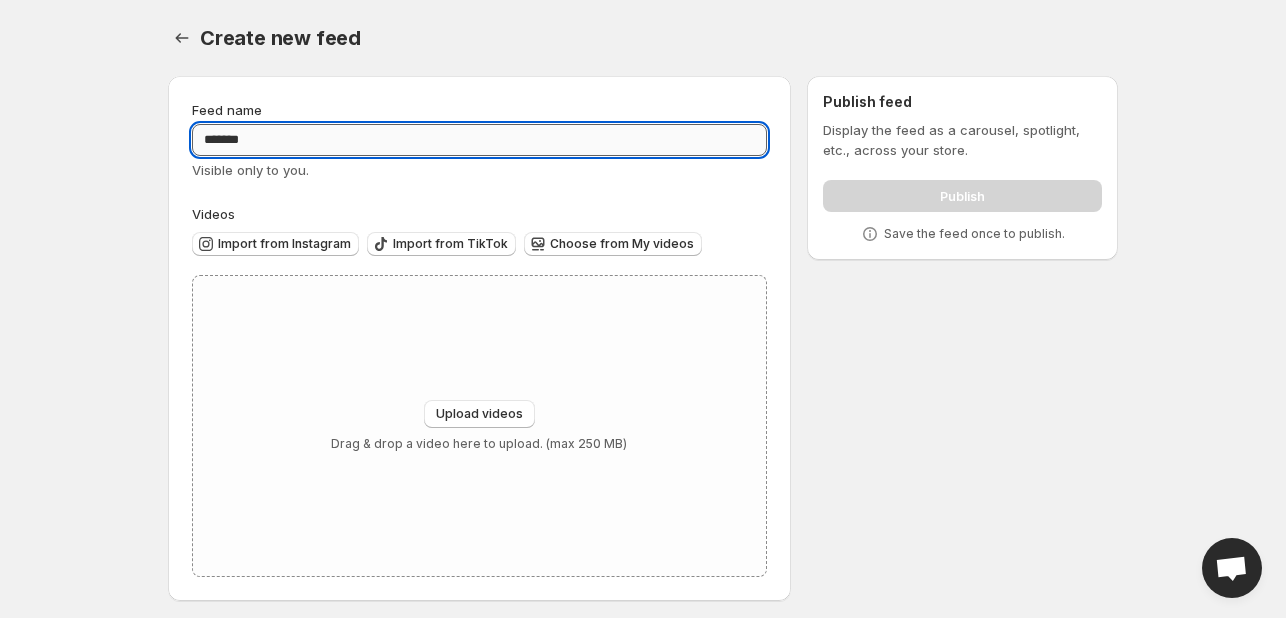 type on "*******" 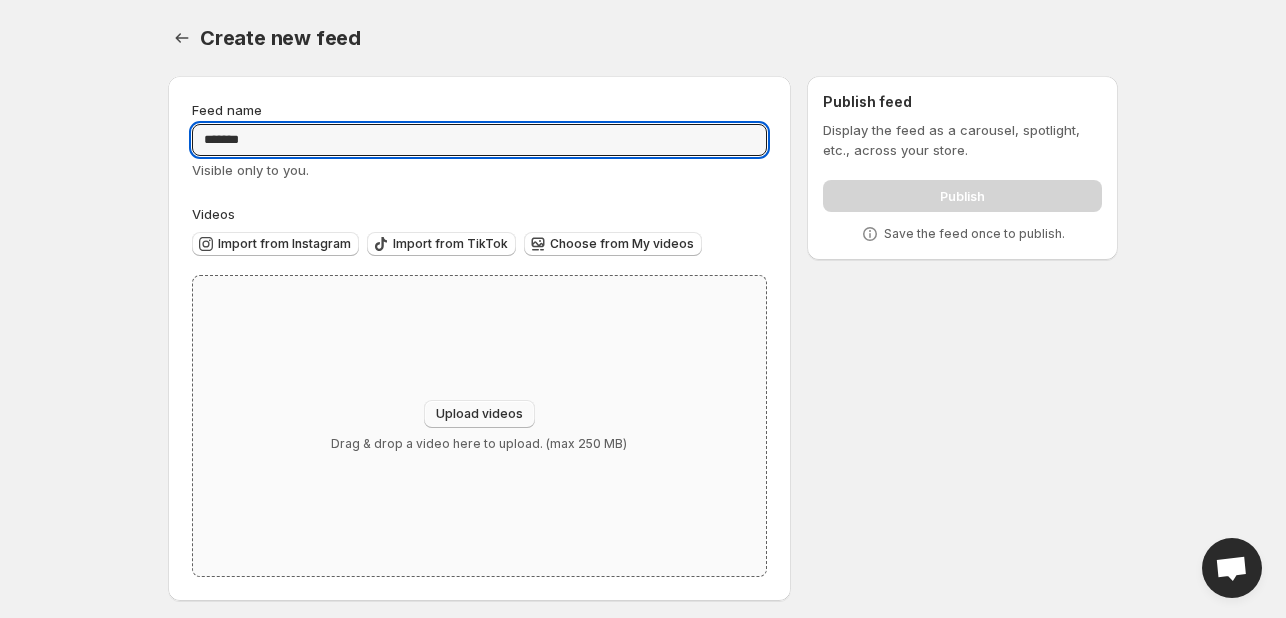 click on "Upload videos" at bounding box center [479, 414] 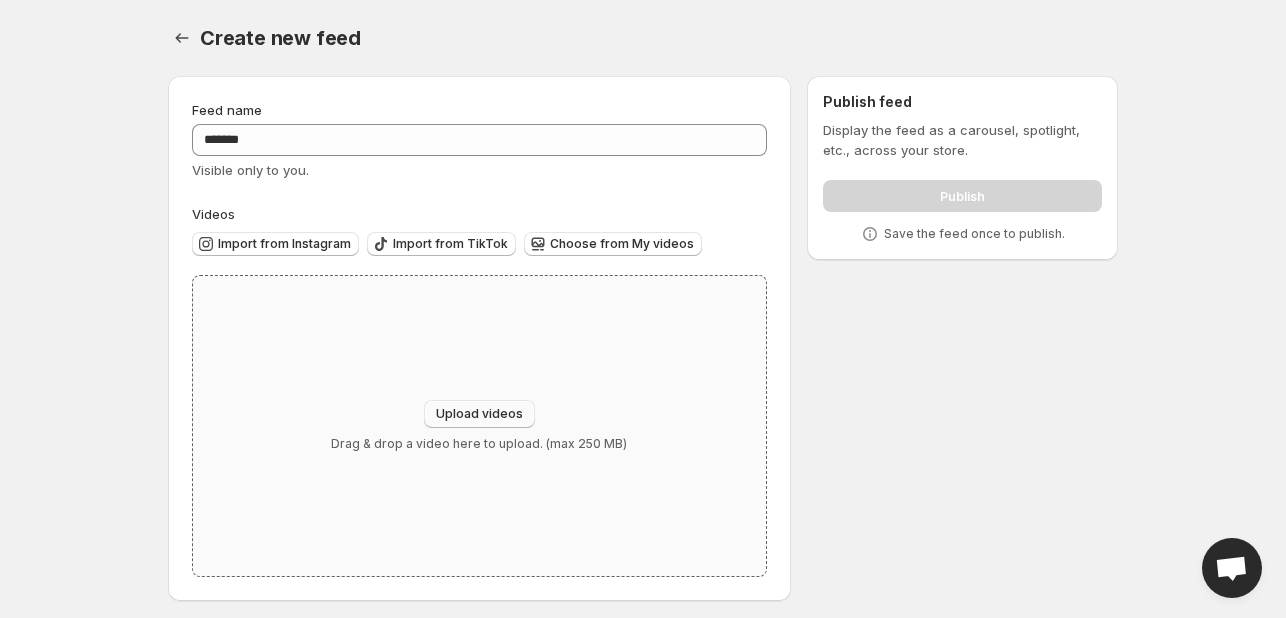 type on "**********" 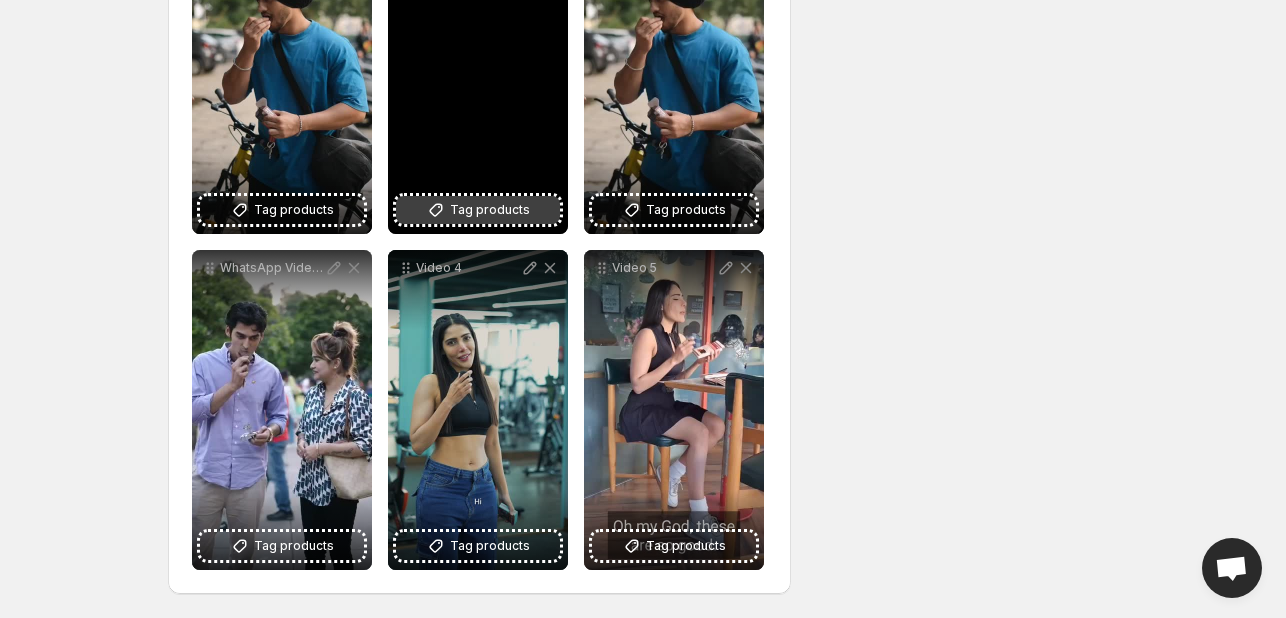 scroll, scrollTop: 669, scrollLeft: 0, axis: vertical 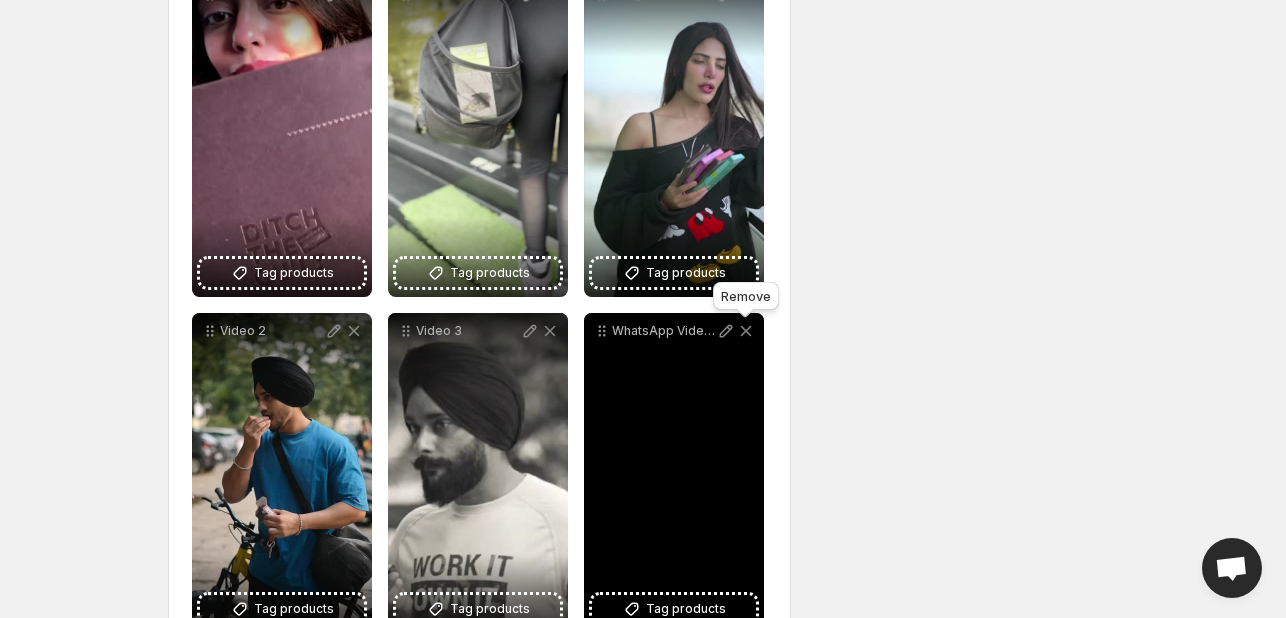 click 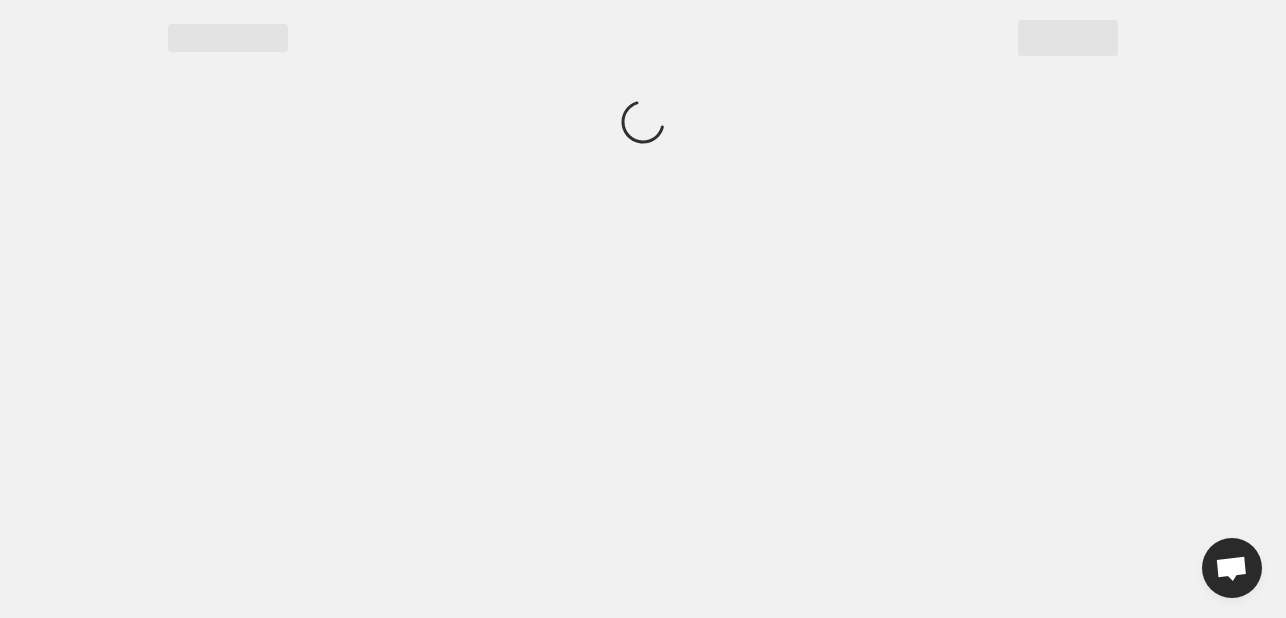 scroll, scrollTop: 0, scrollLeft: 0, axis: both 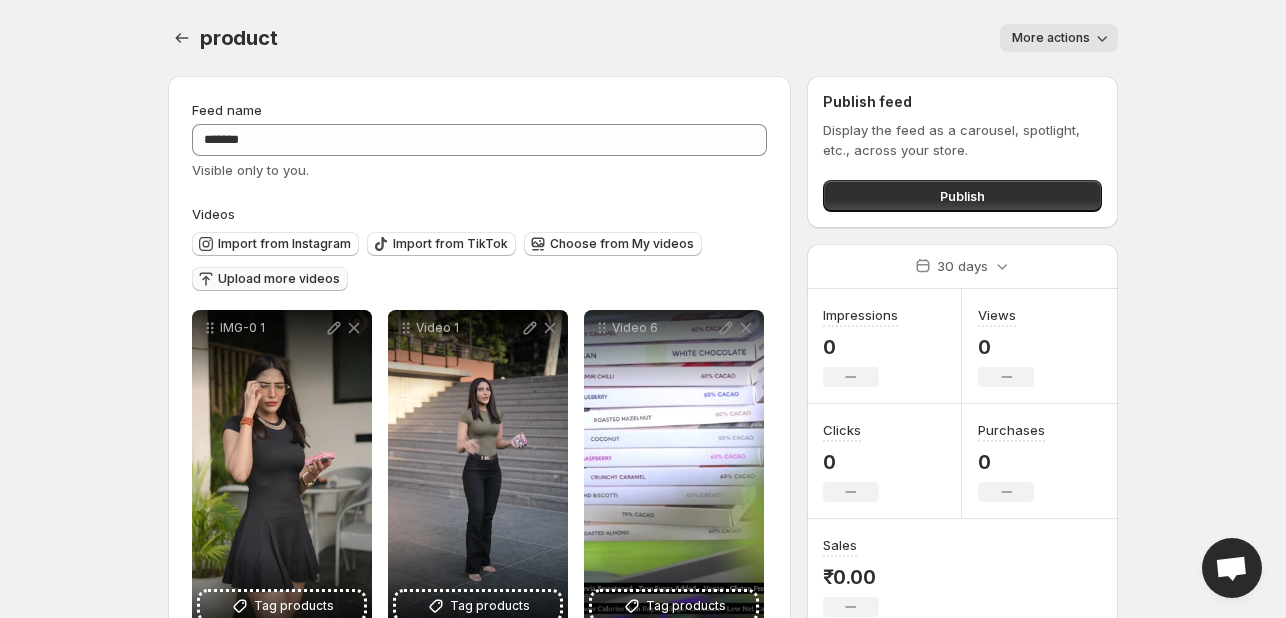 click on "Upload more videos" at bounding box center [279, 279] 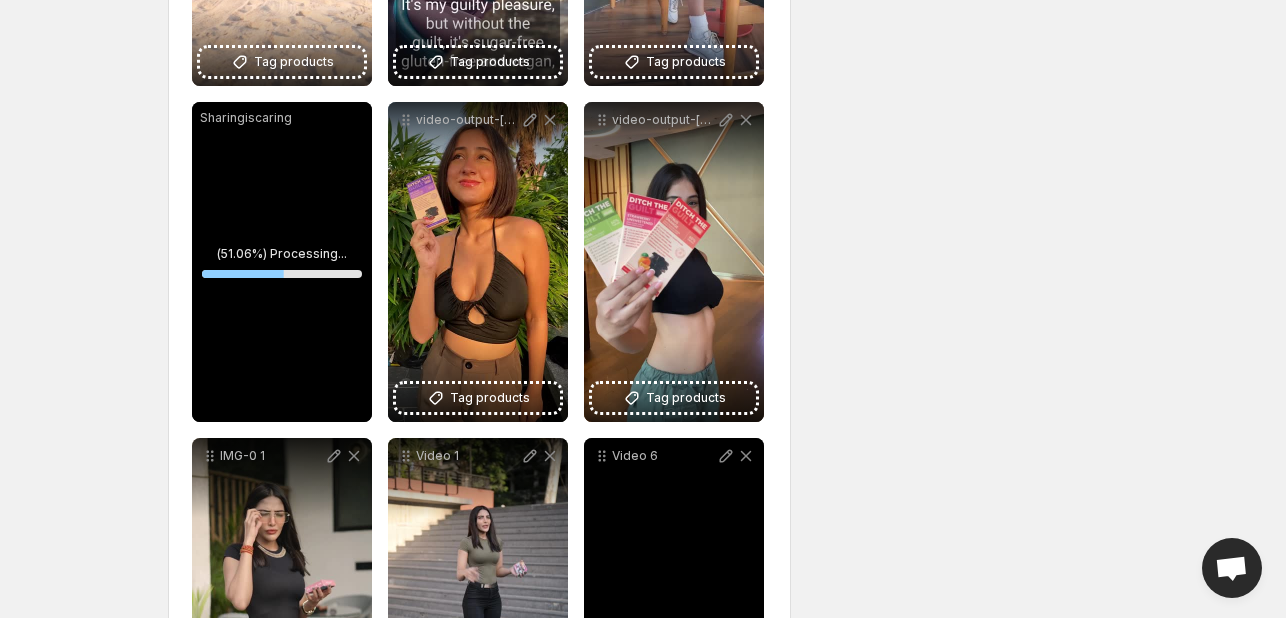 scroll, scrollTop: 2221, scrollLeft: 0, axis: vertical 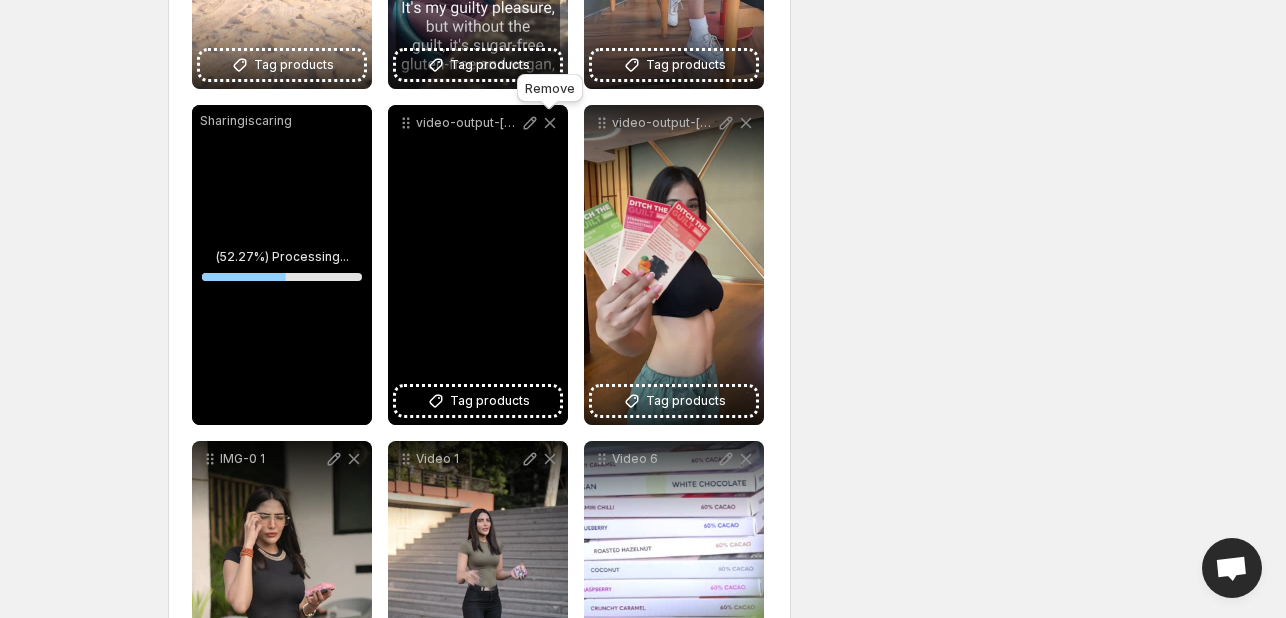 click 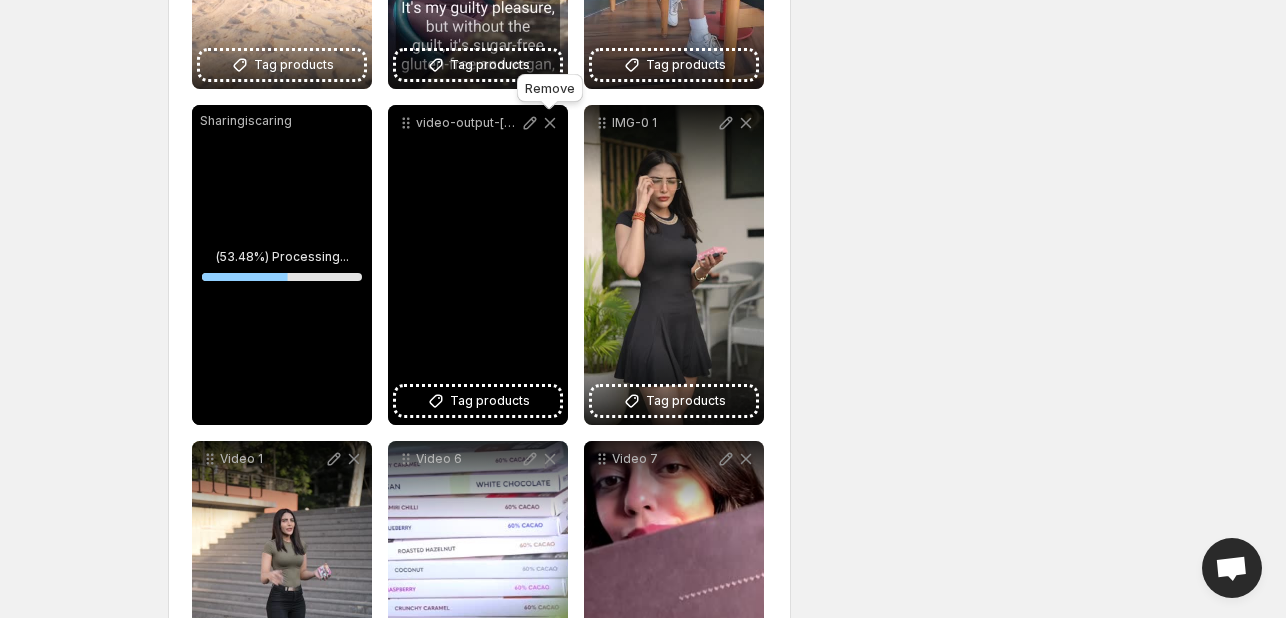drag, startPoint x: 551, startPoint y: 125, endPoint x: 526, endPoint y: 133, distance: 26.24881 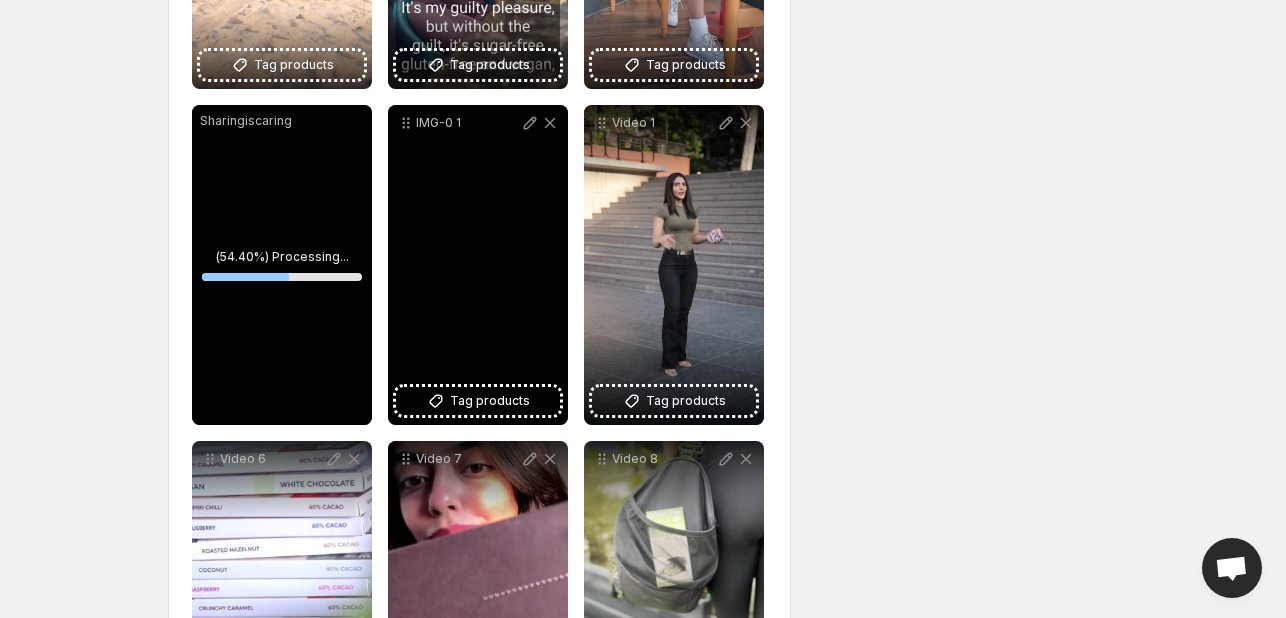 scroll, scrollTop: 1921, scrollLeft: 0, axis: vertical 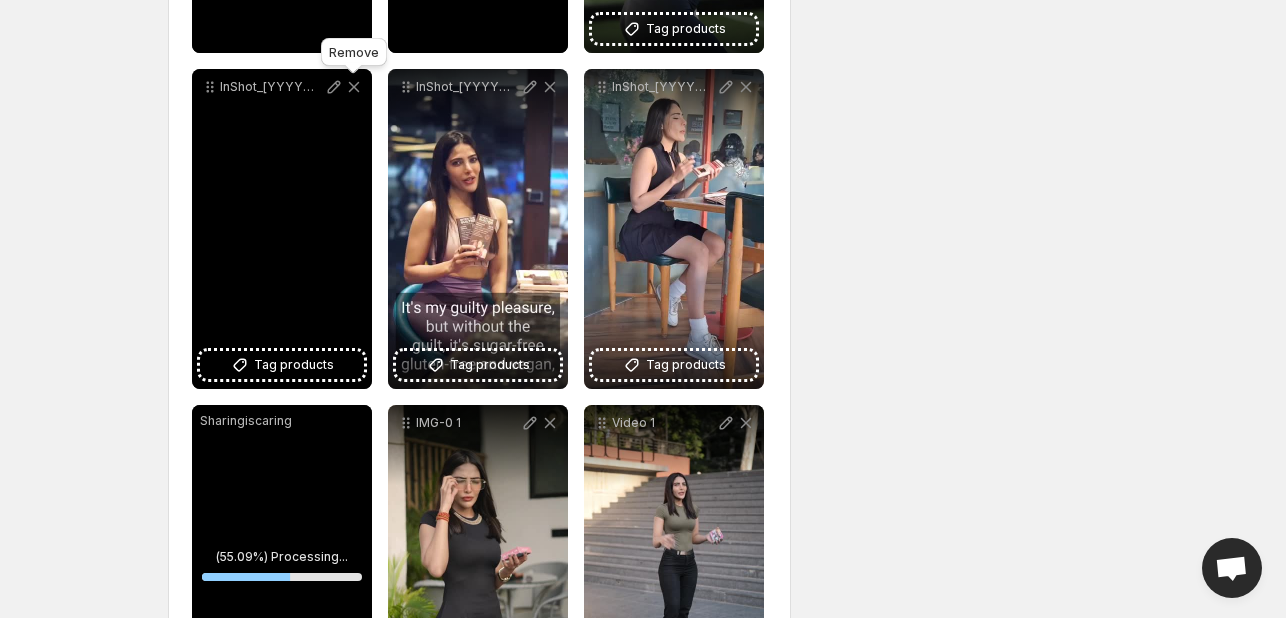 drag, startPoint x: 352, startPoint y: 89, endPoint x: 471, endPoint y: 80, distance: 119.33985 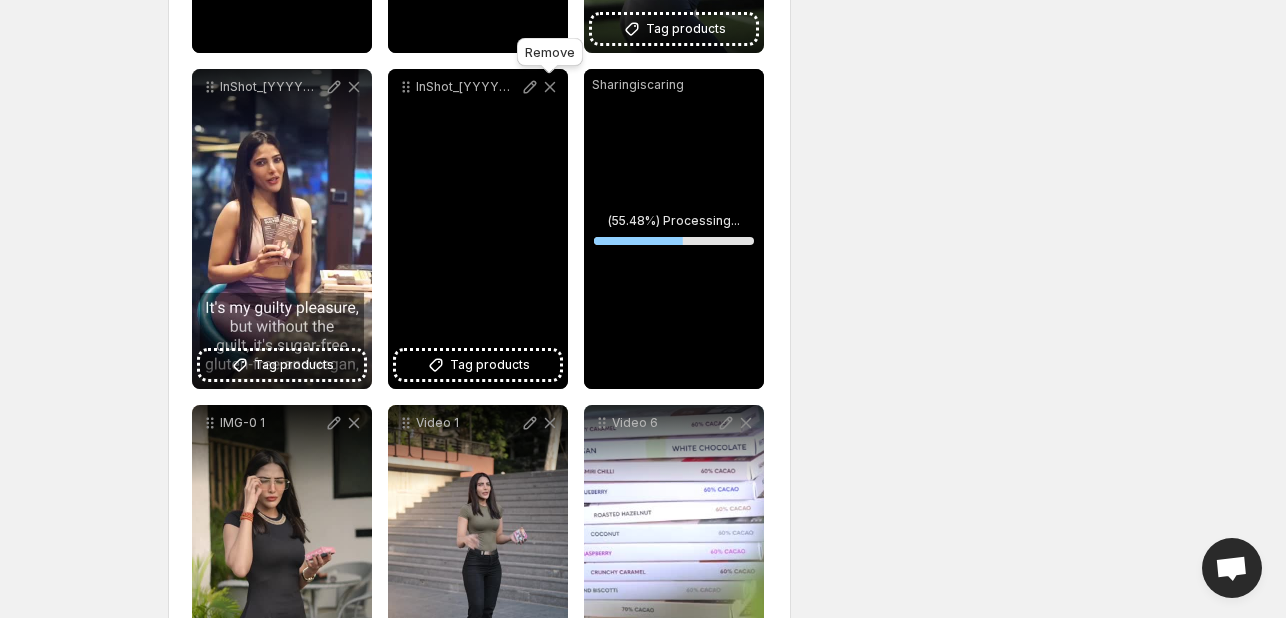 click 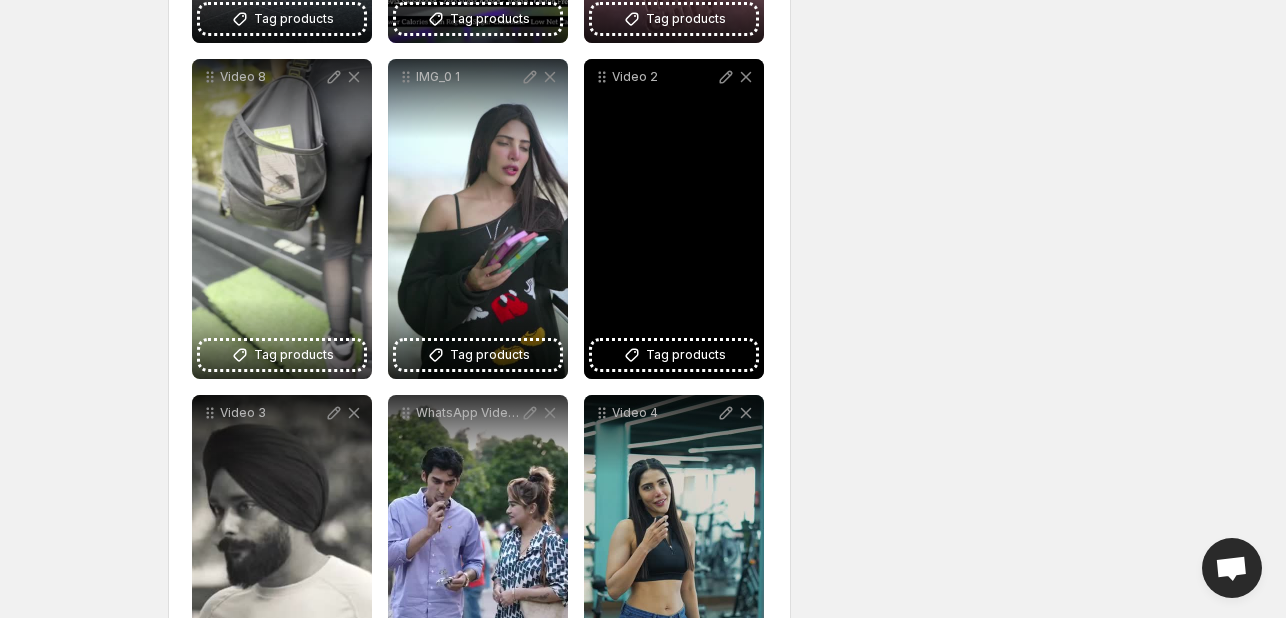 scroll, scrollTop: 2600, scrollLeft: 0, axis: vertical 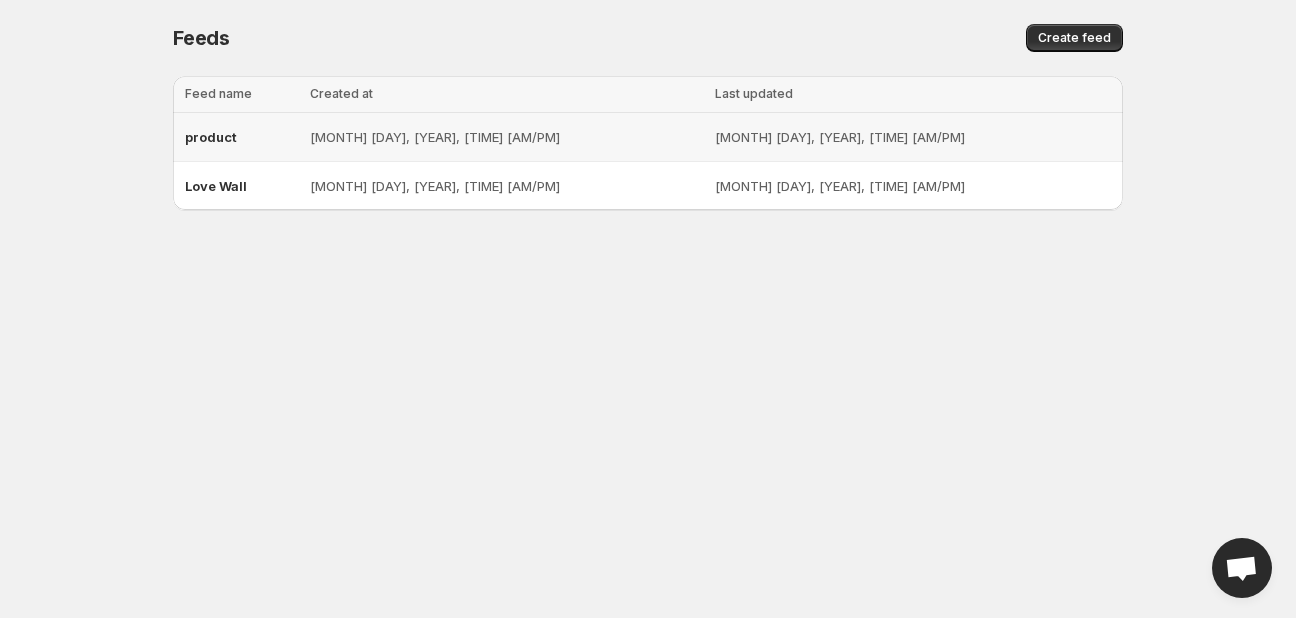 click on "product" at bounding box center (238, 137) 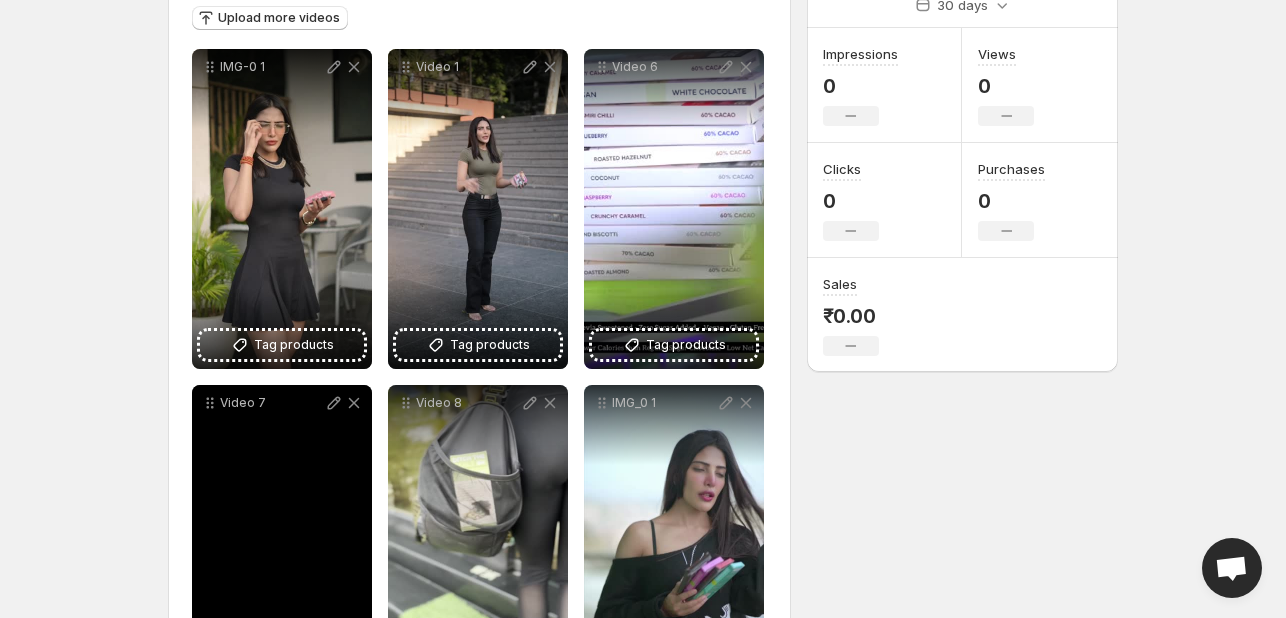 scroll, scrollTop: 0, scrollLeft: 0, axis: both 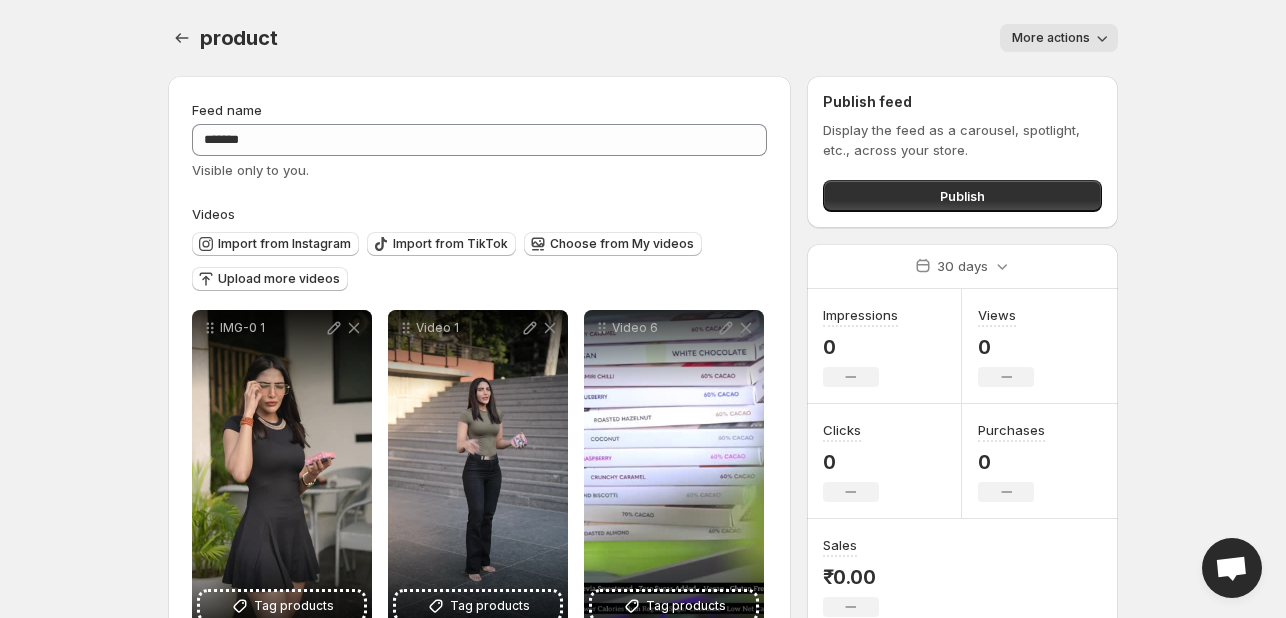 click on "More actions" at bounding box center (1059, 38) 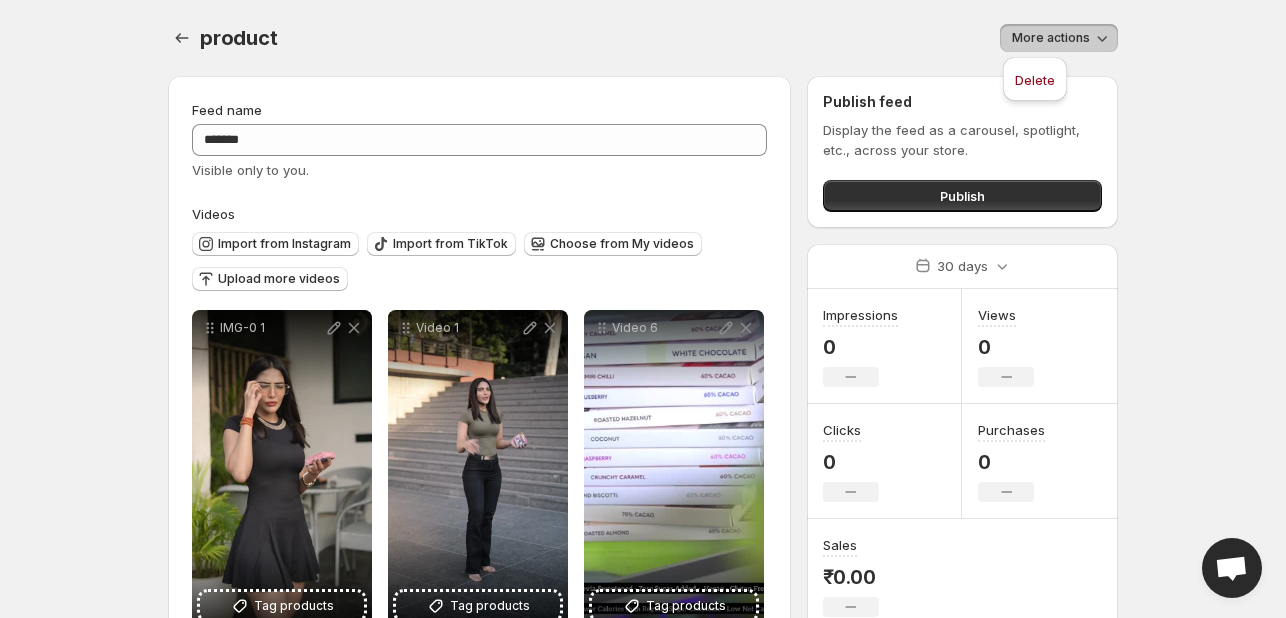 click on "Home Feeds Videos Subscription Settings product. This page is ready product More actions More actions More actions Feed name ******* Visible only to you. Videos Import from Instagram Import from TikTok Choose from My videos Upload more videos IMG-0 1 Tag products Save Cancel Video title ******* File extension (e.g., MOV, MP4) is not required. Video 1 Tag products Save Cancel Video title ******* File extension (e.g., MOV, MP4) is not required. Video 6 Tag products Save Cancel Video title ******* File extension (e.g., MOV, MP4) is not required. Video 7 Tag products Save Cancel Video title ******* File extension (e.g., MOV, MP4) is not required. Video 8 Tag products Save Cancel Video title ******* File extension (e.g., MOV, MP4) is not required. IMG_0 1 Tag products Save Cancel Video title ******* File extension (e.g., MOV, MP4) is not required. Video 2 Tag products Save Cancel Video title ******* File extension (e.g., MOV, MP4) is not required. Video 3 Tag products Save Cancel Video title ******* Tag products 0" at bounding box center (643, 309) 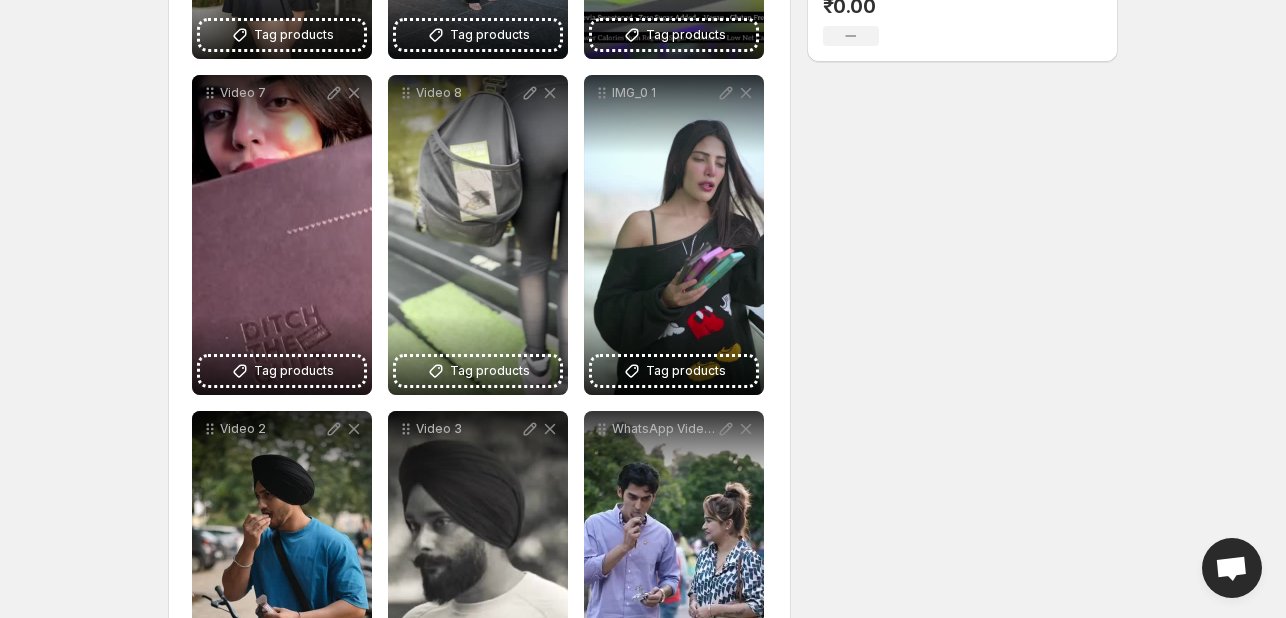 scroll, scrollTop: 600, scrollLeft: 0, axis: vertical 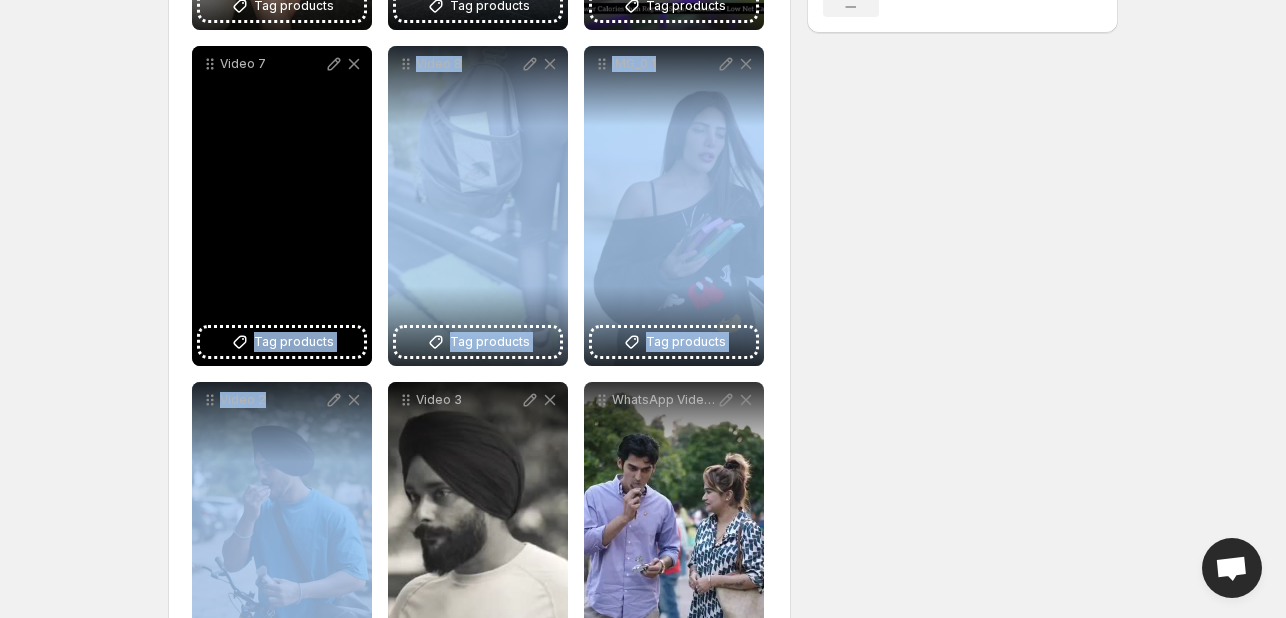 drag, startPoint x: 302, startPoint y: 453, endPoint x: 223, endPoint y: 194, distance: 270.78036 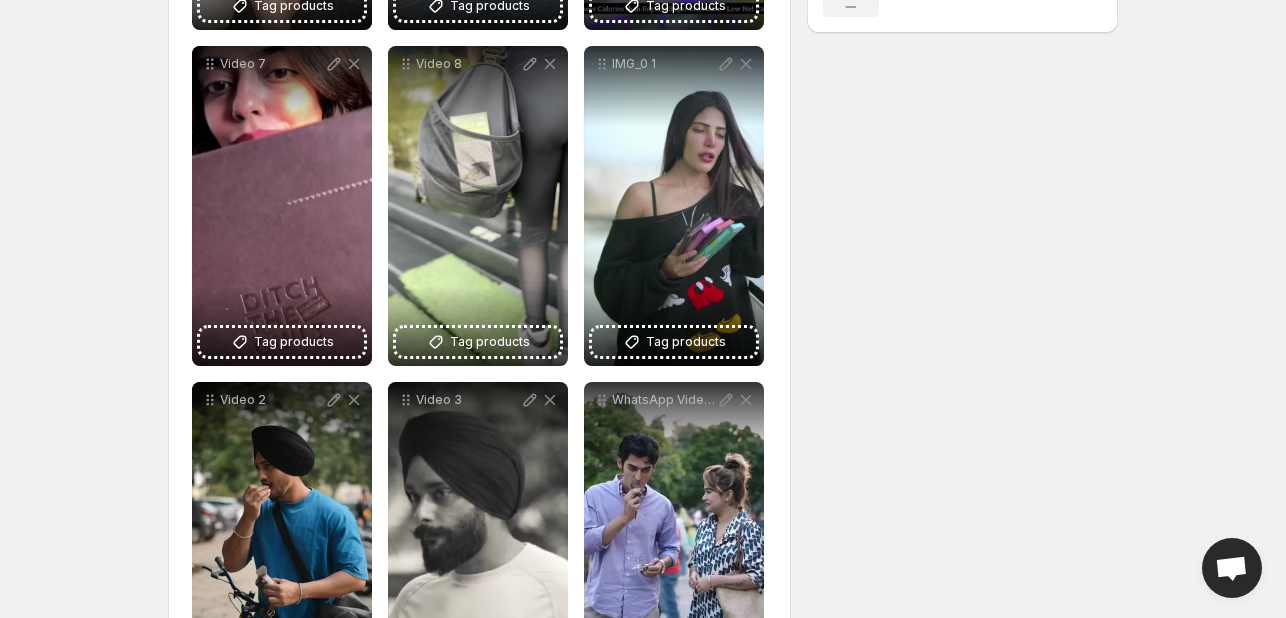 click on "Home Feeds Videos Subscription Settings product. This page is ready product More actions More actions More actions Feed name ******* Visible only to you. Videos Import from Instagram Import from TikTok Choose from My videos Upload more videos IMG-0 1 Tag products Save Cancel Video title ******* File extension (e.g., MOV, MP4) is not required. Video 1 Tag products Save Cancel Video title ******* File extension (e.g., MOV, MP4) is not required. Video 6 Tag products Save Cancel Video title ******* File extension (e.g., MOV, MP4) is not required. Video 7 Tag products Save Cancel Video title ******* File extension (e.g., MOV, MP4) is not required. Video 8 Tag products Save Cancel Video title ******* File extension (e.g., MOV, MP4) is not required. IMG_0 1 Tag products Save Cancel Video title ******* File extension (e.g., MOV, MP4) is not required. Video 2 Tag products Save Cancel Video title ******* File extension (e.g., MOV, MP4) is not required. Video 3 Tag products Save Cancel Video title ******* Tag products 0" at bounding box center (643, -291) 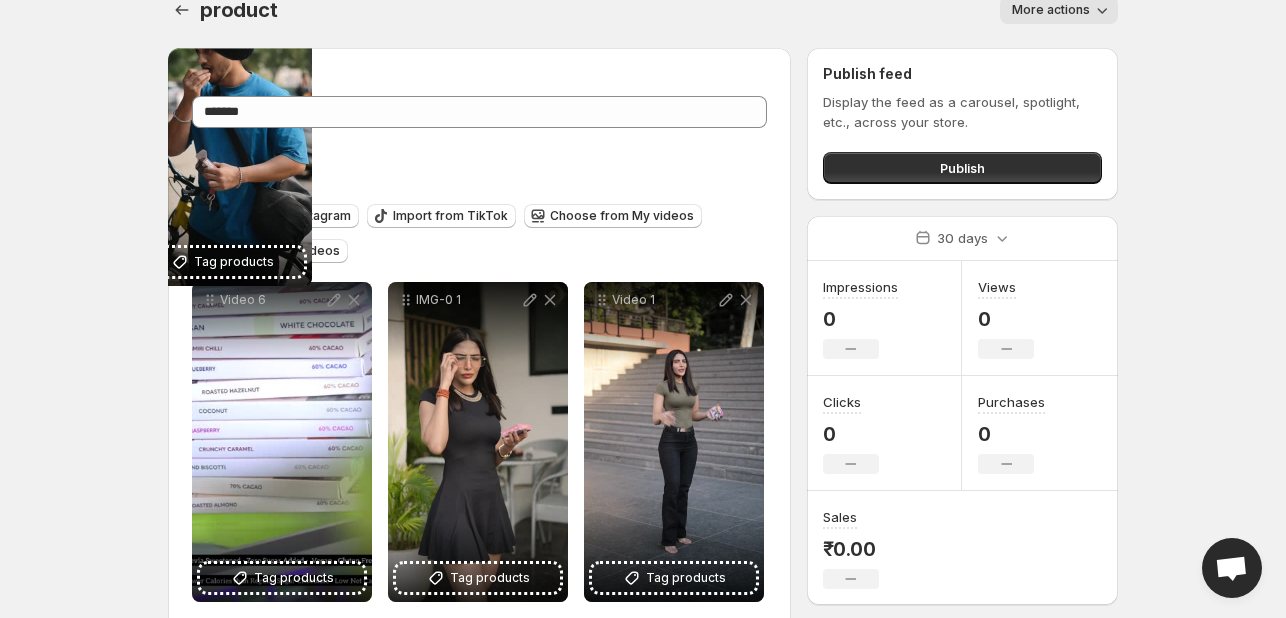 scroll, scrollTop: 0, scrollLeft: 0, axis: both 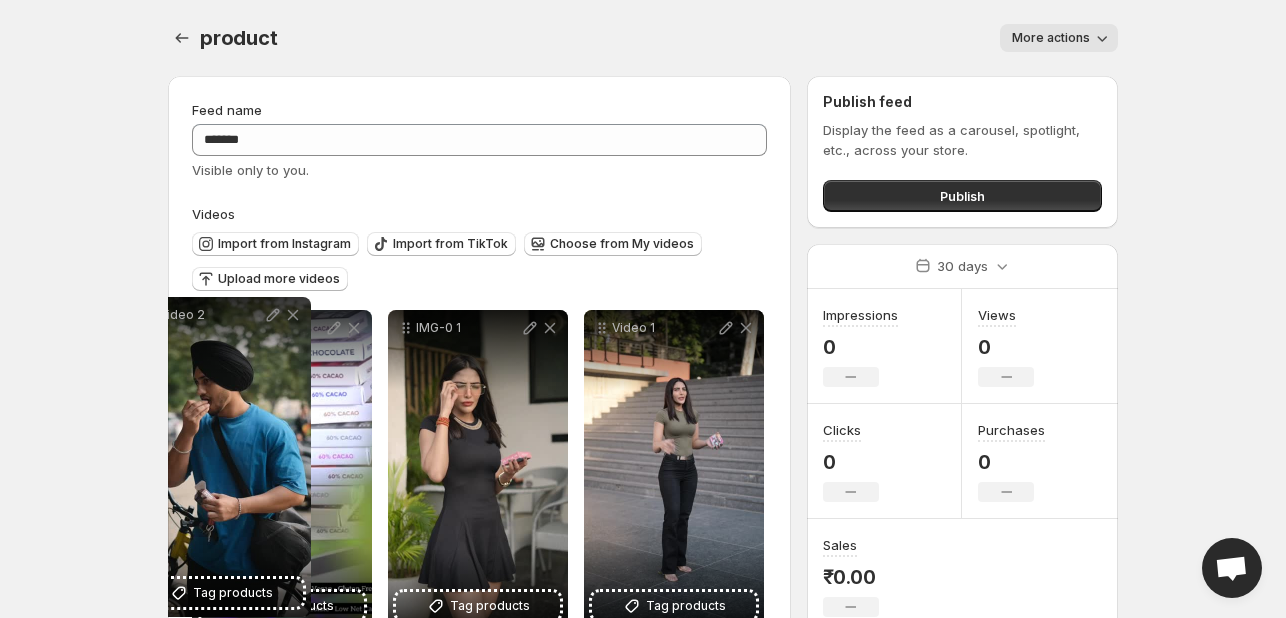 drag, startPoint x: 208, startPoint y: 410, endPoint x: 147, endPoint y: 325, distance: 104.62313 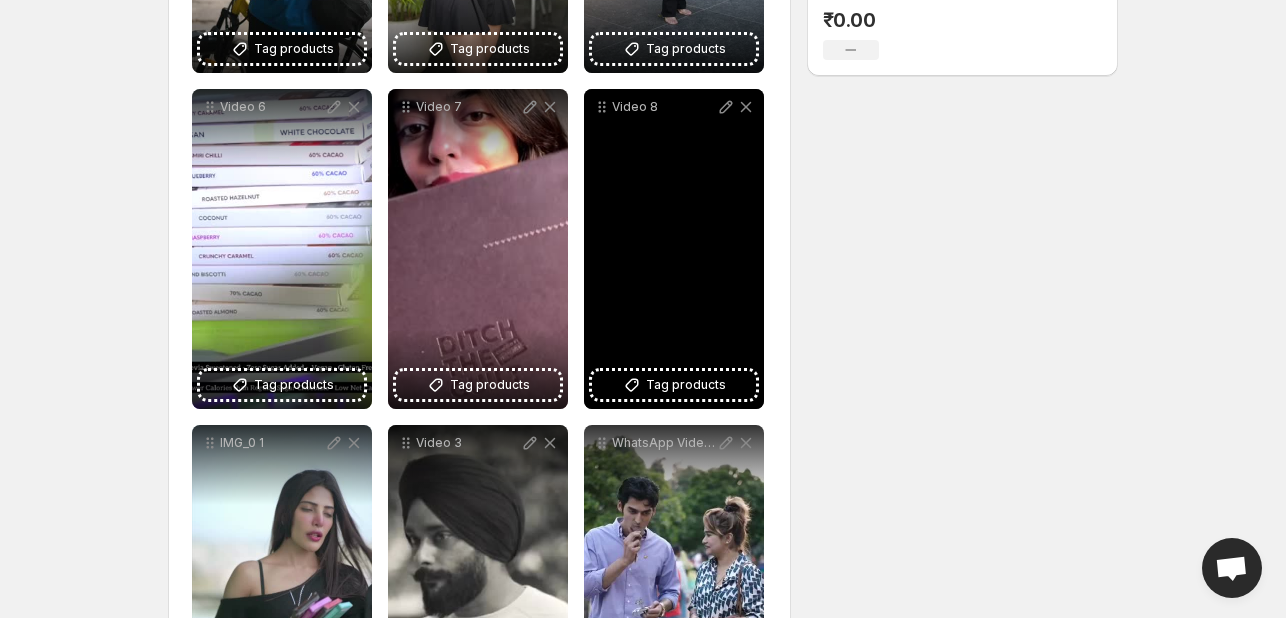 scroll, scrollTop: 700, scrollLeft: 0, axis: vertical 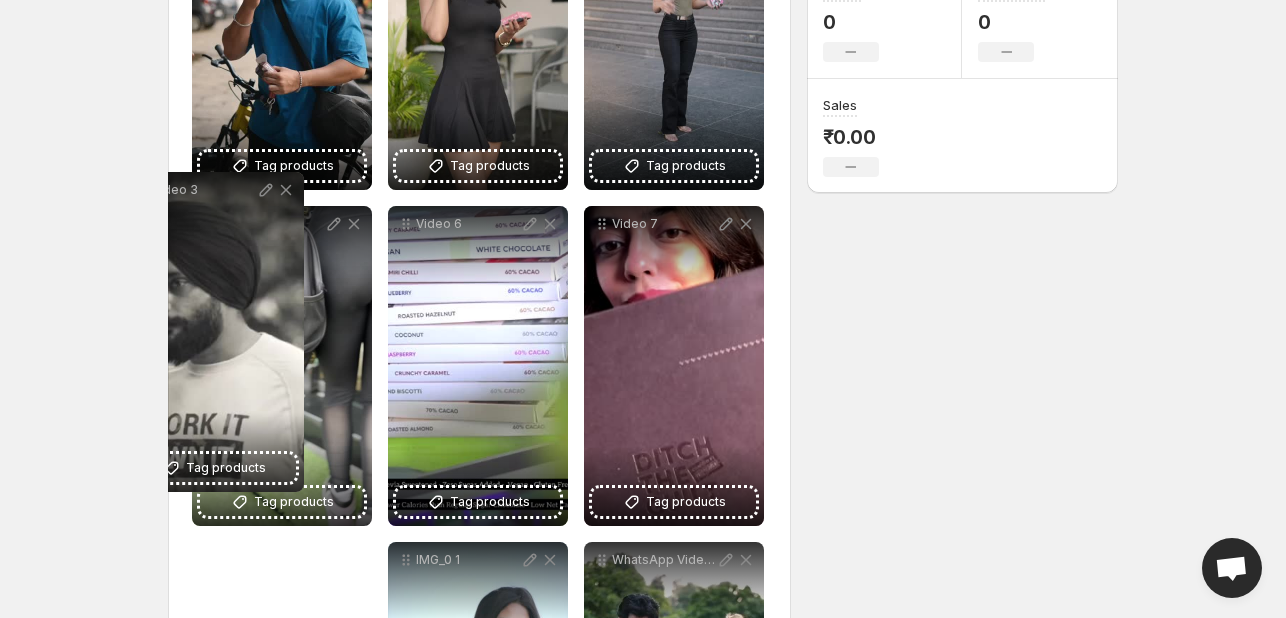 drag, startPoint x: 408, startPoint y: 305, endPoint x: 144, endPoint y: 194, distance: 286.3861 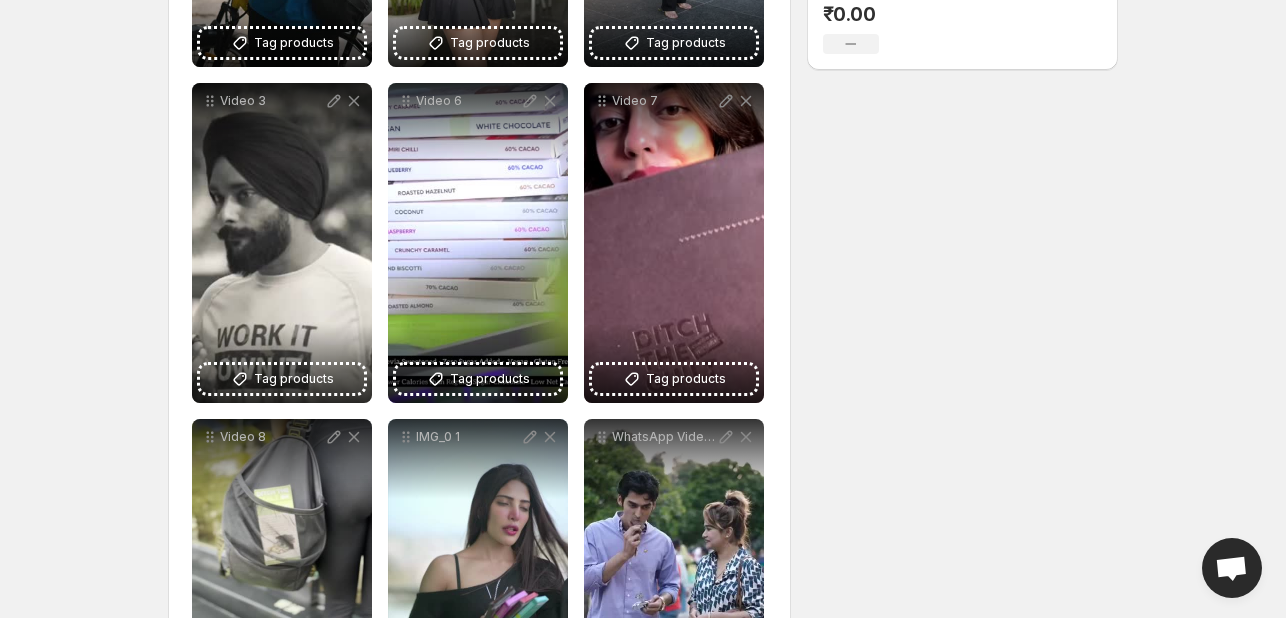 scroll, scrollTop: 640, scrollLeft: 0, axis: vertical 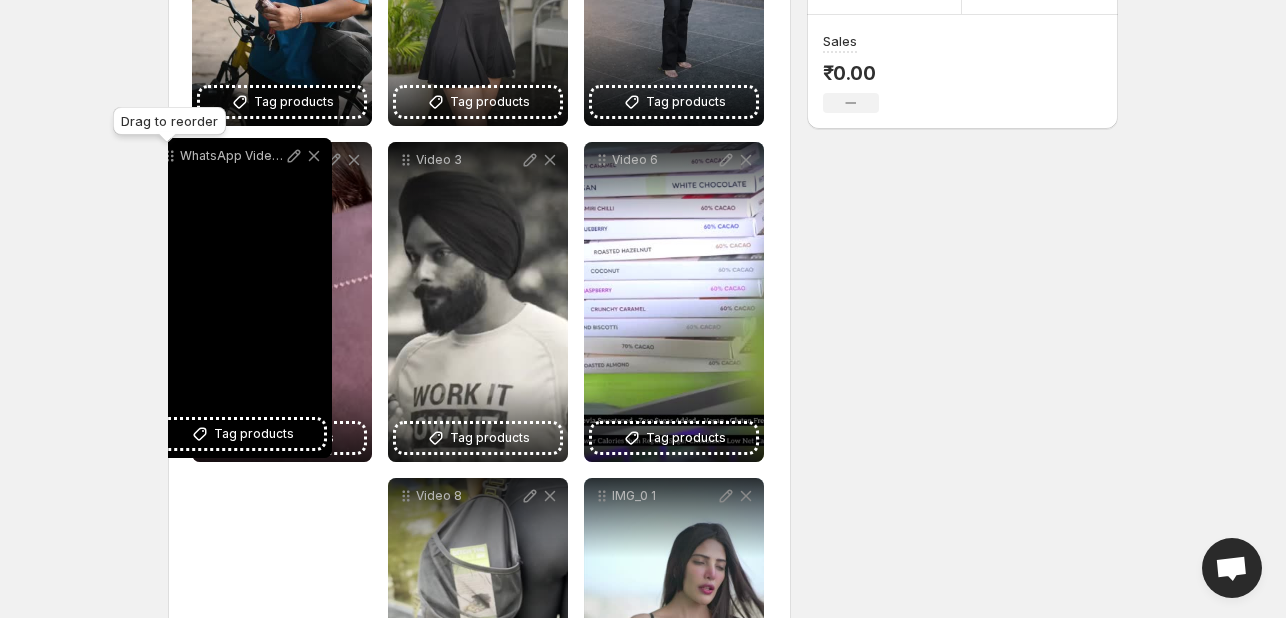 drag, startPoint x: 601, startPoint y: 363, endPoint x: 191, endPoint y: 167, distance: 454.4403 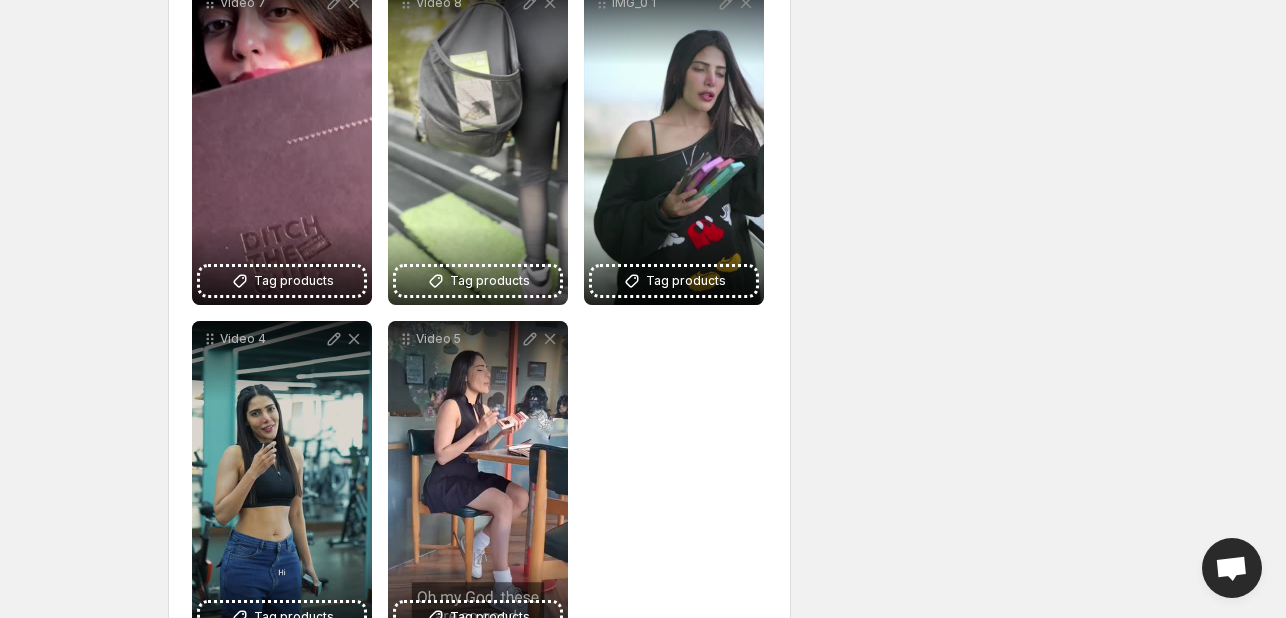 scroll, scrollTop: 1069, scrollLeft: 0, axis: vertical 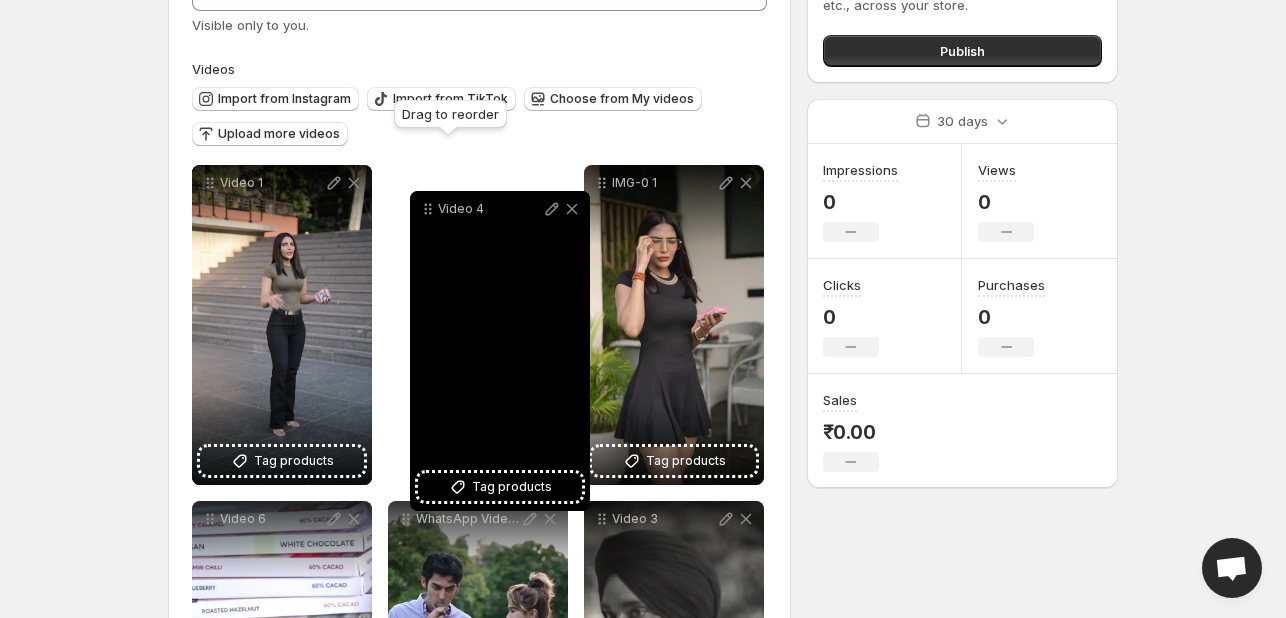 drag, startPoint x: 208, startPoint y: 268, endPoint x: 426, endPoint y: 209, distance: 225.84286 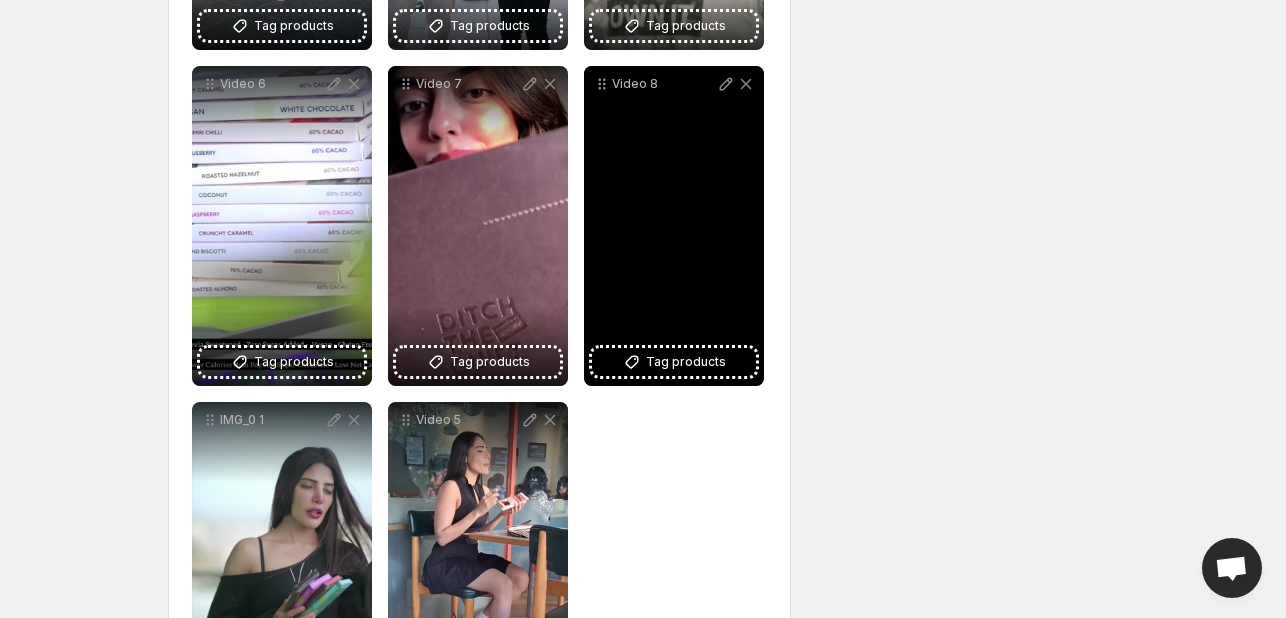 scroll, scrollTop: 1000, scrollLeft: 0, axis: vertical 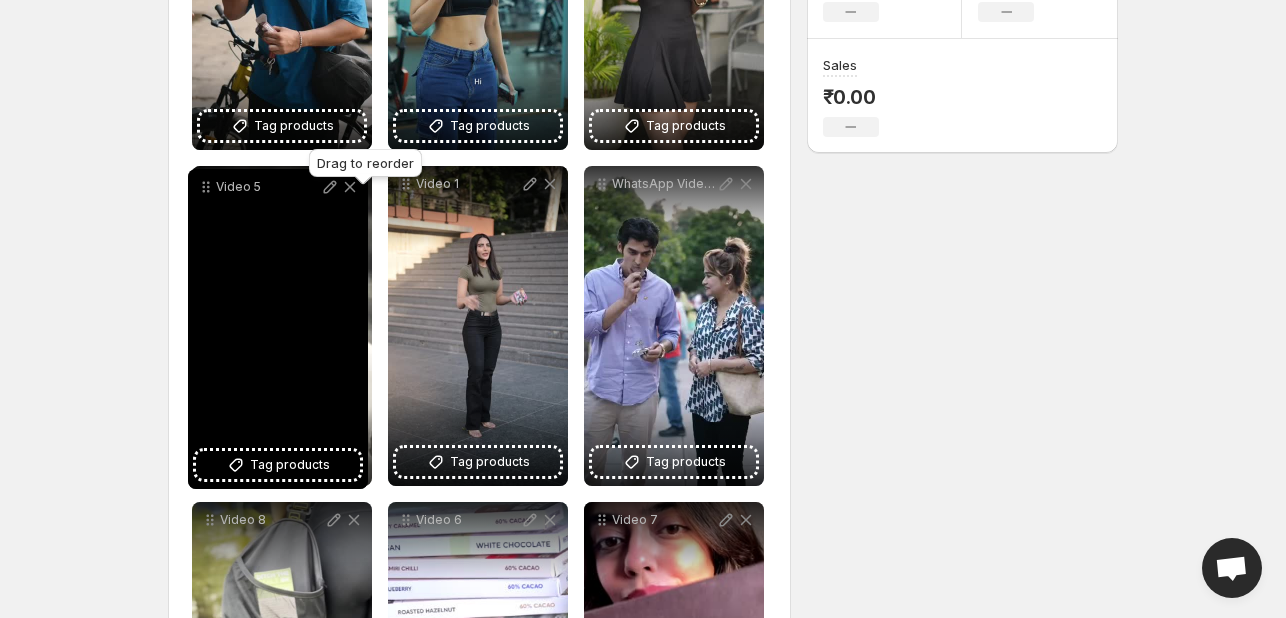 drag, startPoint x: 404, startPoint y: 337, endPoint x: 204, endPoint y: 189, distance: 248.80515 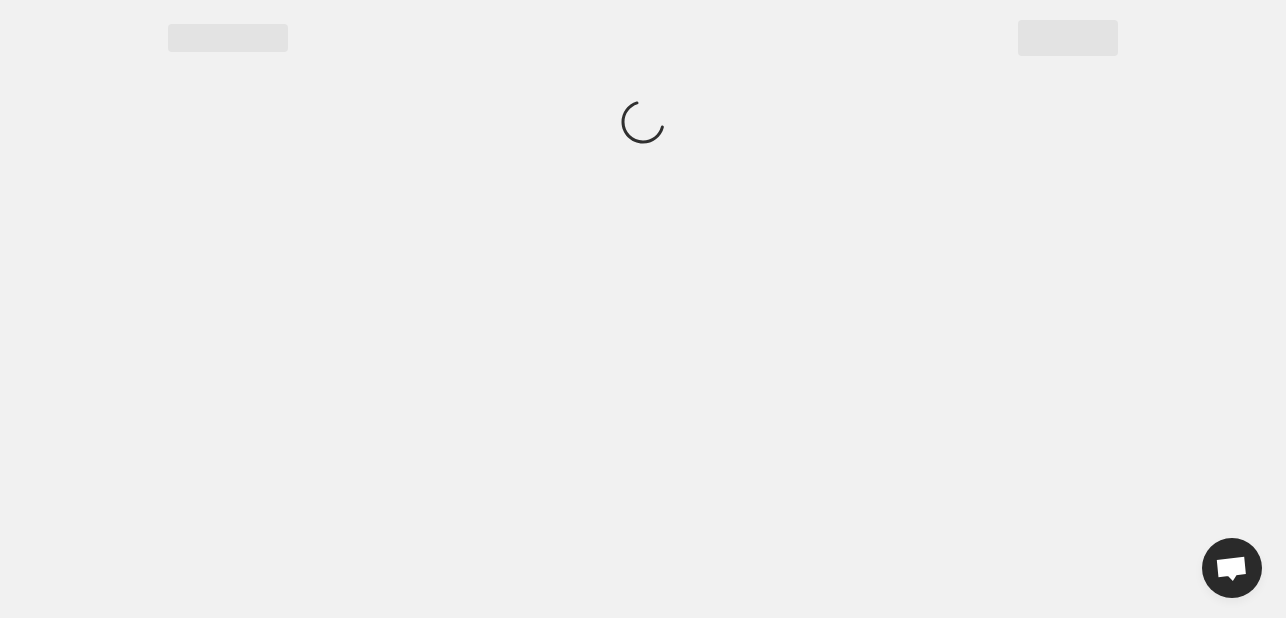 scroll, scrollTop: 0, scrollLeft: 0, axis: both 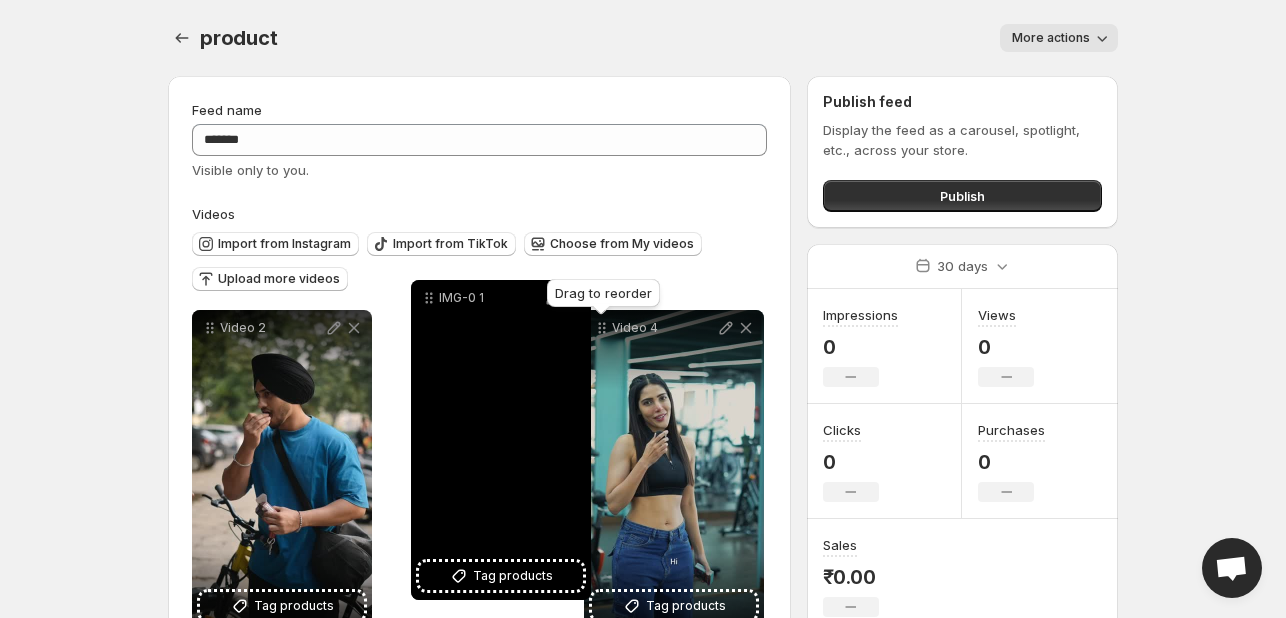 drag, startPoint x: 604, startPoint y: 330, endPoint x: 432, endPoint y: 299, distance: 174.77129 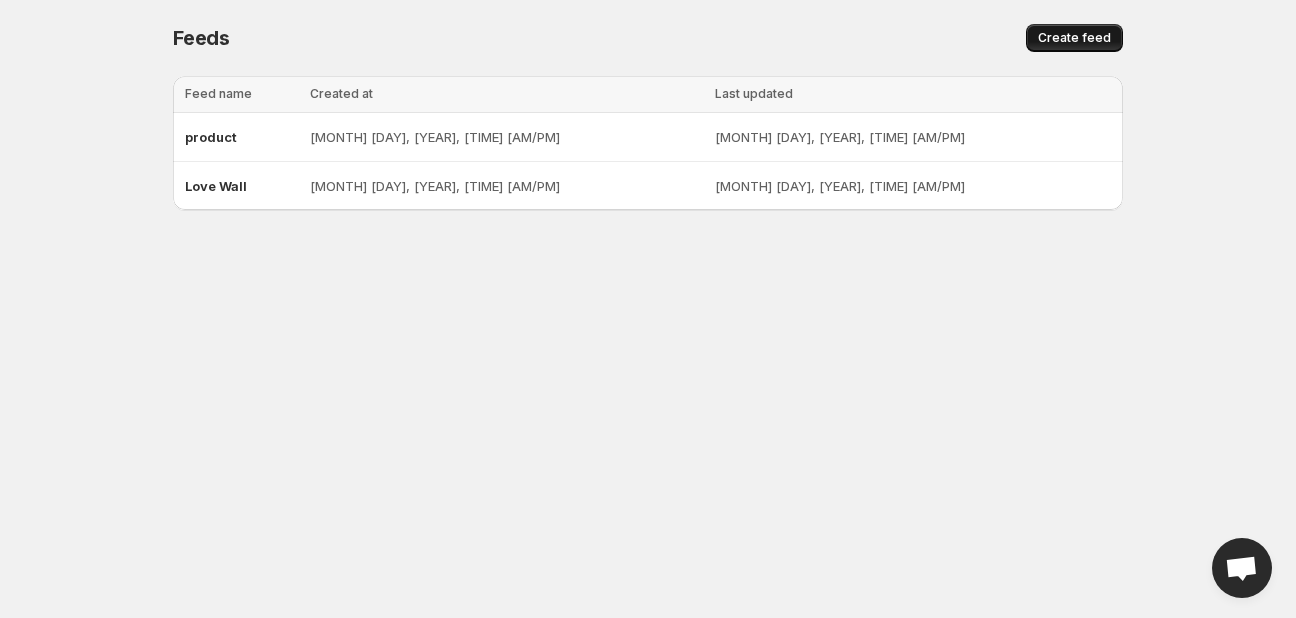 click on "Create feed" at bounding box center (1074, 38) 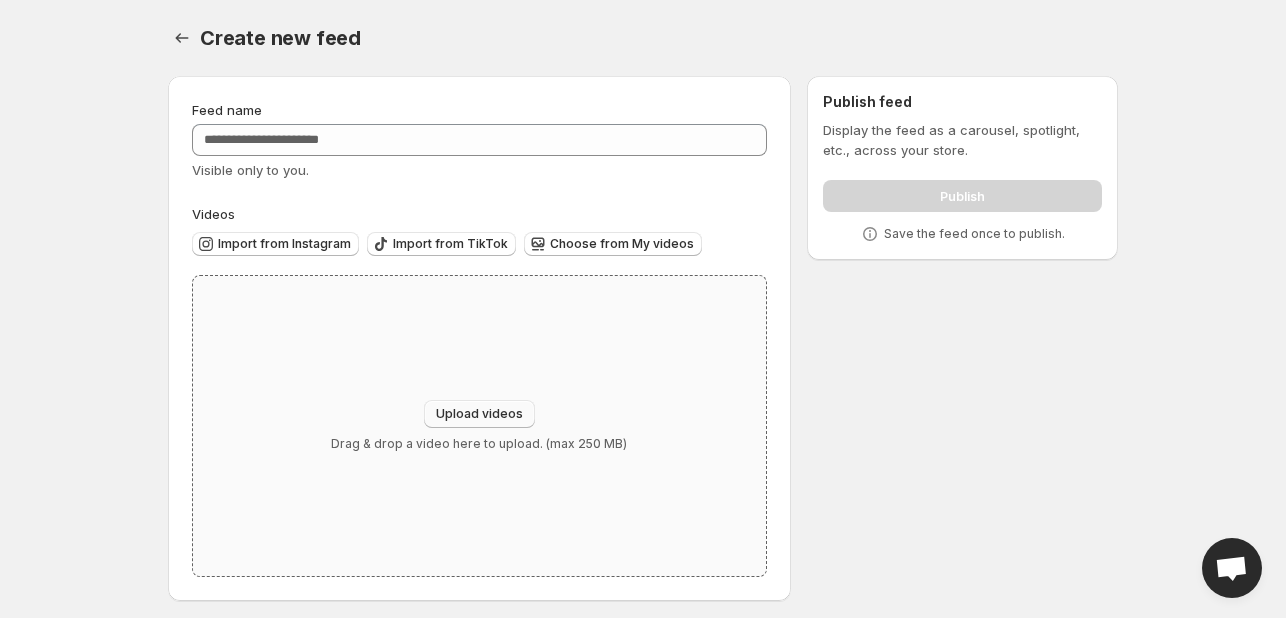 click on "Upload videos" at bounding box center [479, 414] 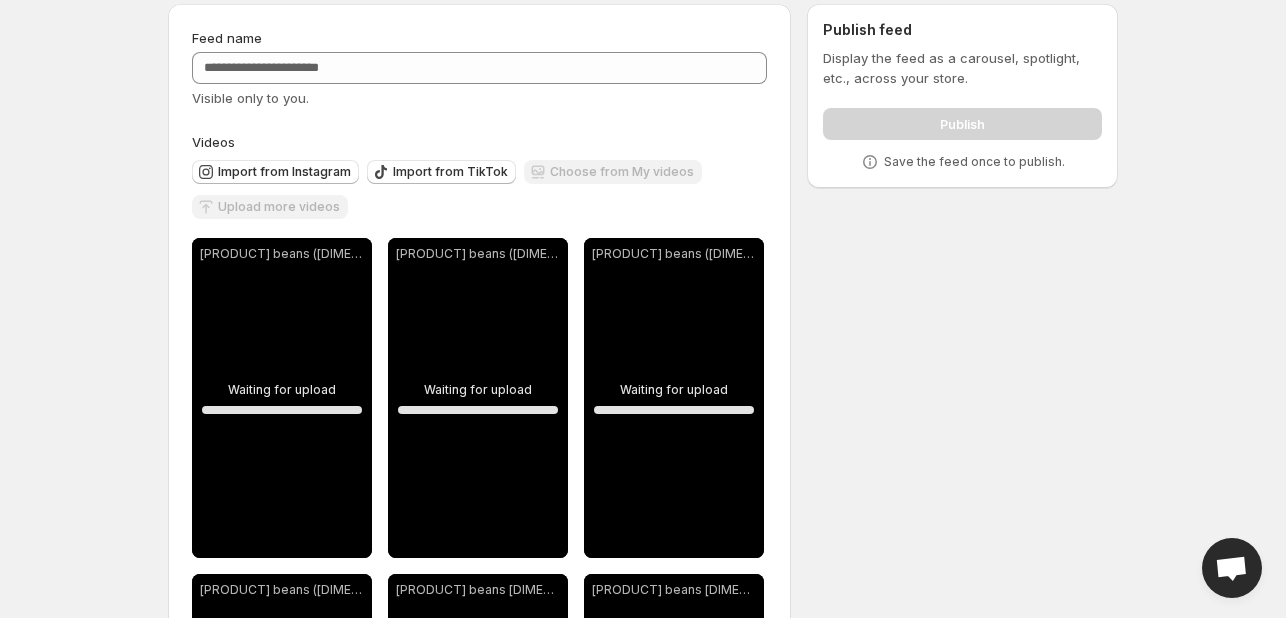 scroll, scrollTop: 33, scrollLeft: 0, axis: vertical 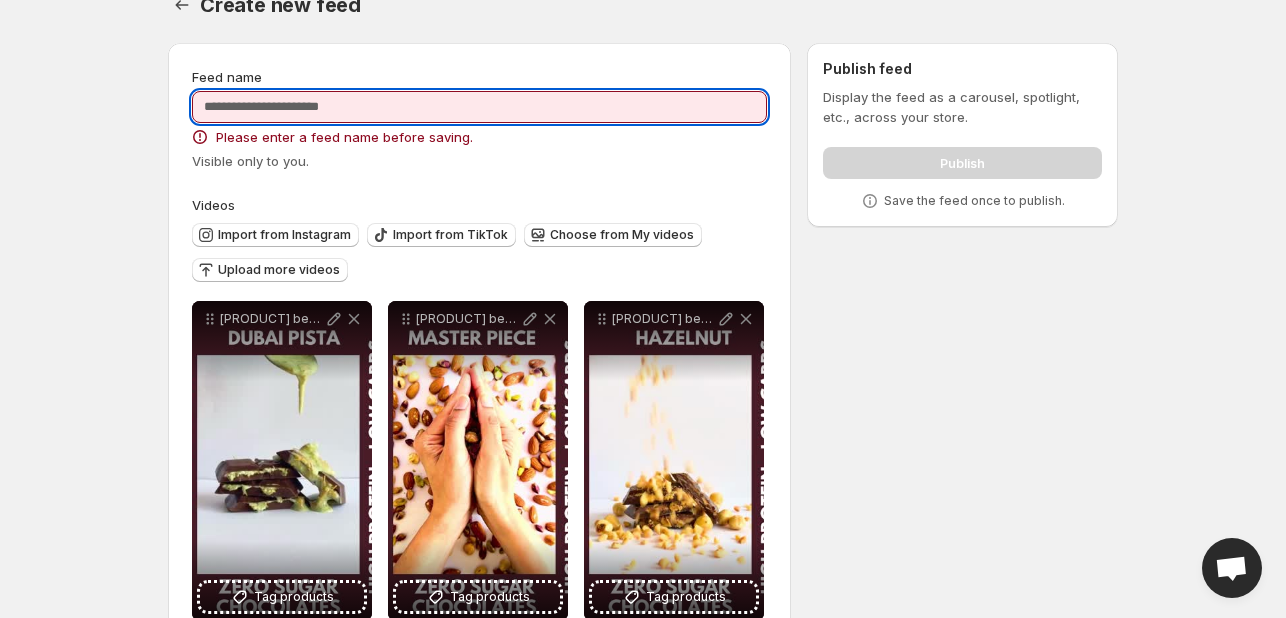 click on "Feed name" at bounding box center (479, 107) 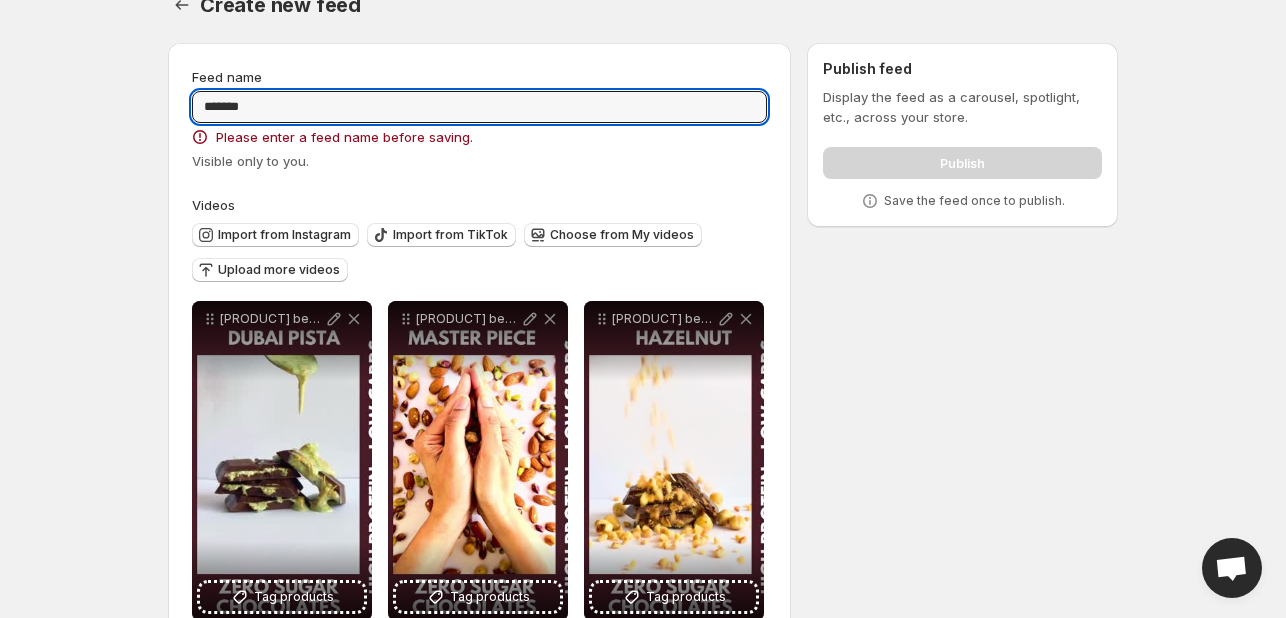 type on "*******" 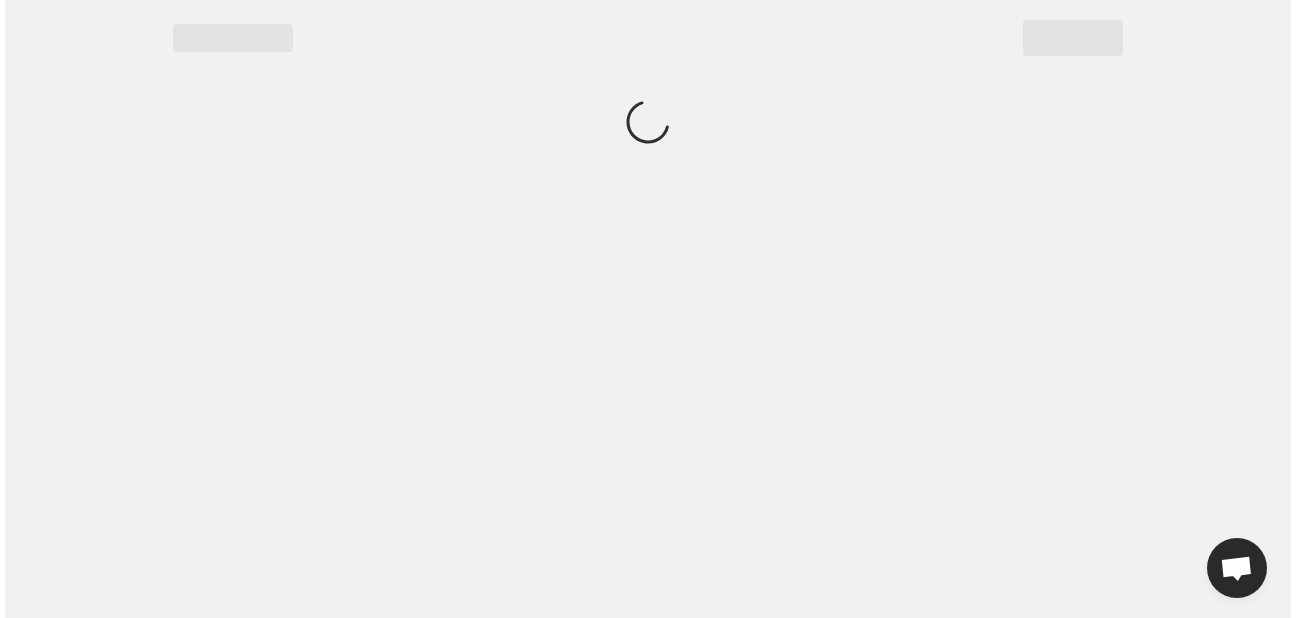 scroll, scrollTop: 0, scrollLeft: 0, axis: both 